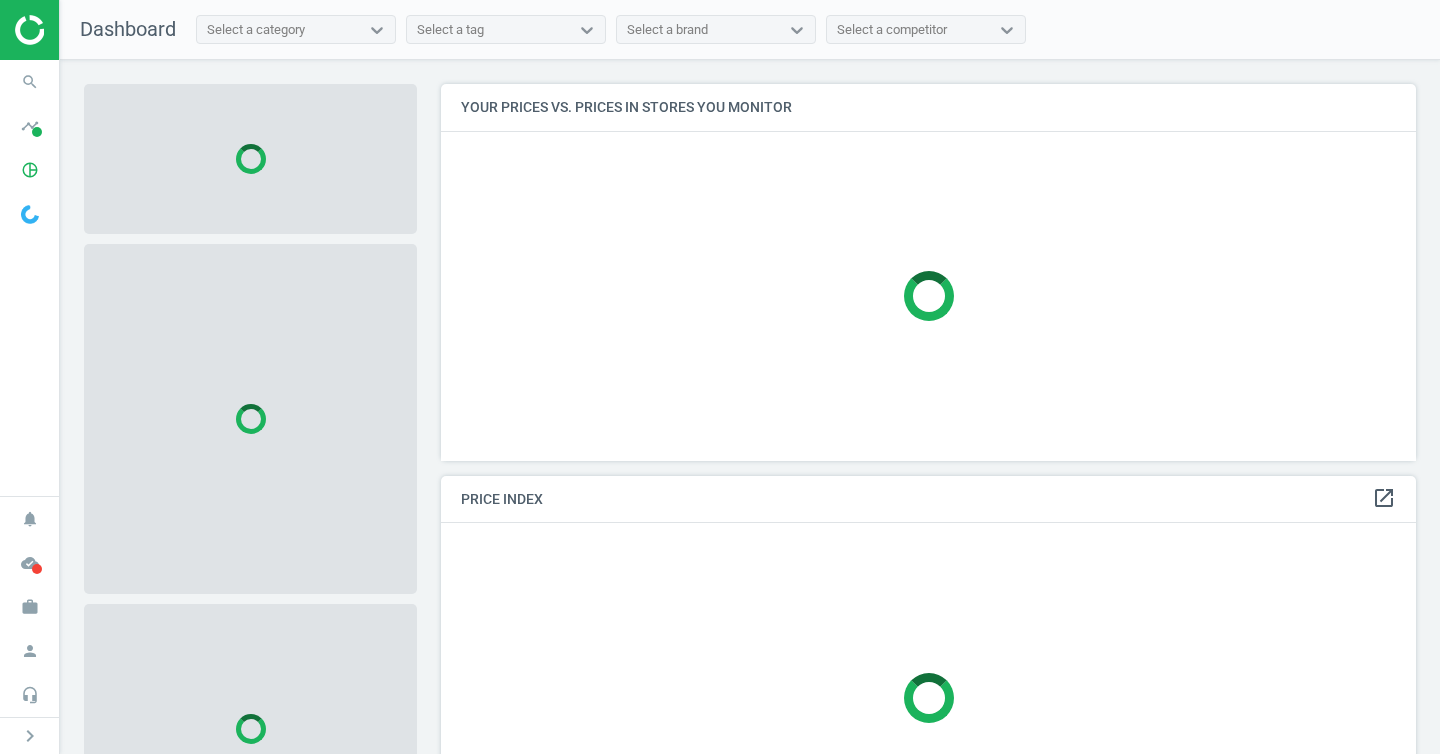scroll, scrollTop: 0, scrollLeft: 0, axis: both 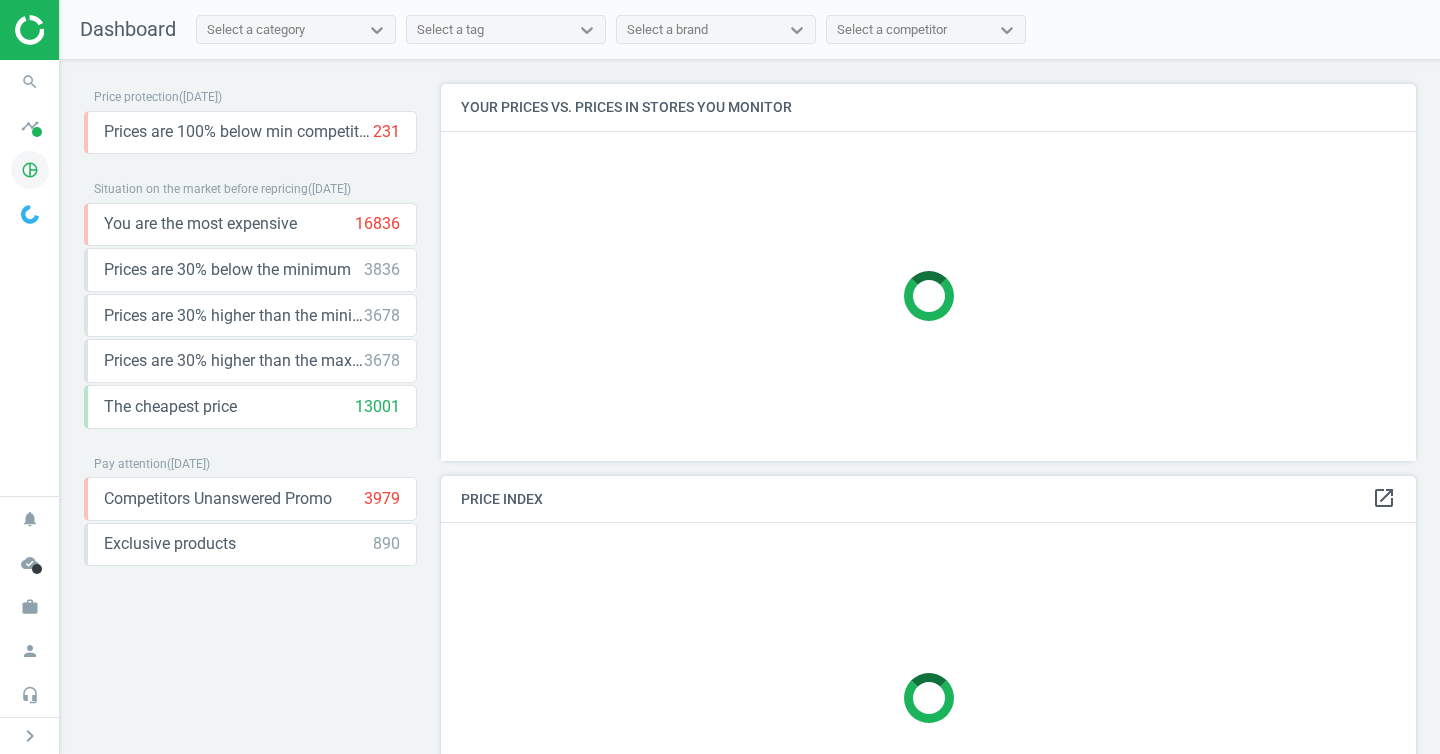 click on "pie_chart_outlined" at bounding box center (30, 170) 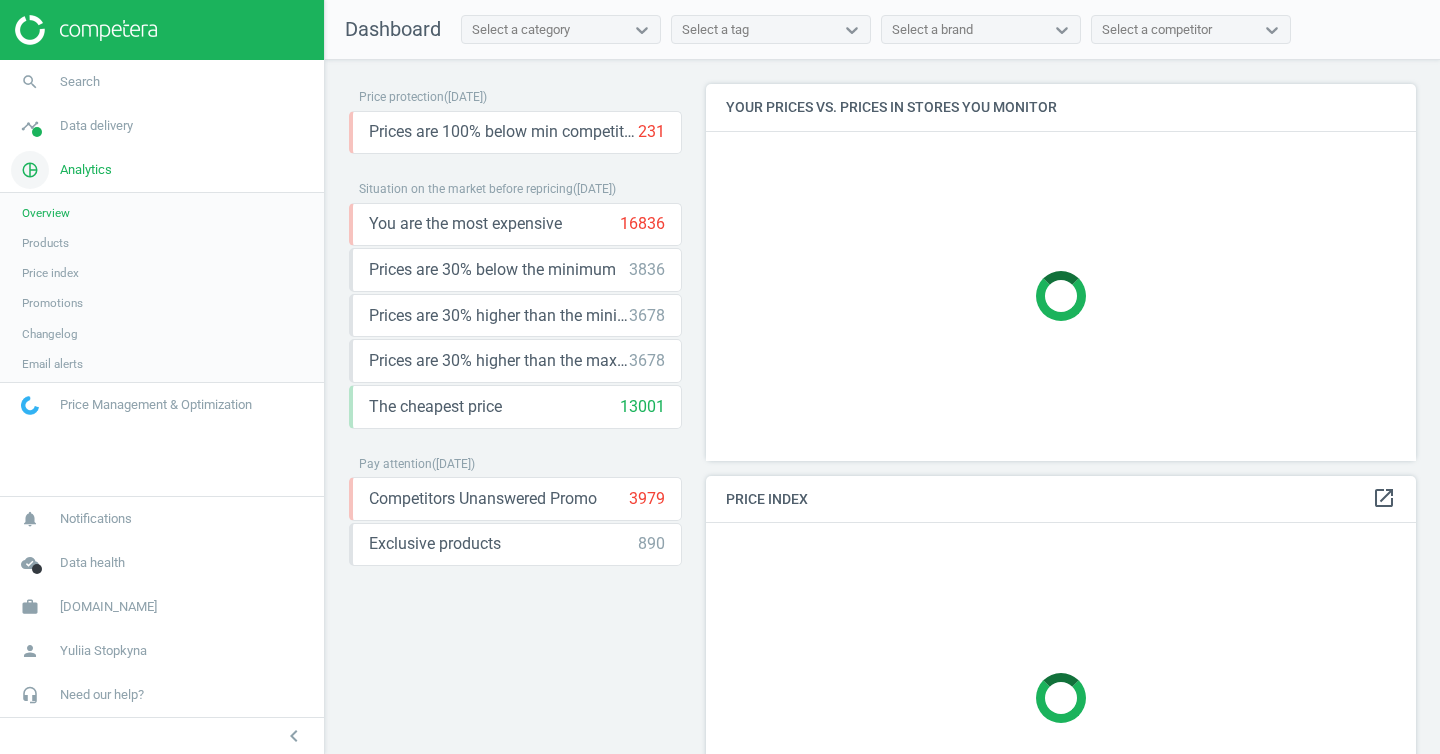 scroll, scrollTop: 408, scrollLeft: 769, axis: both 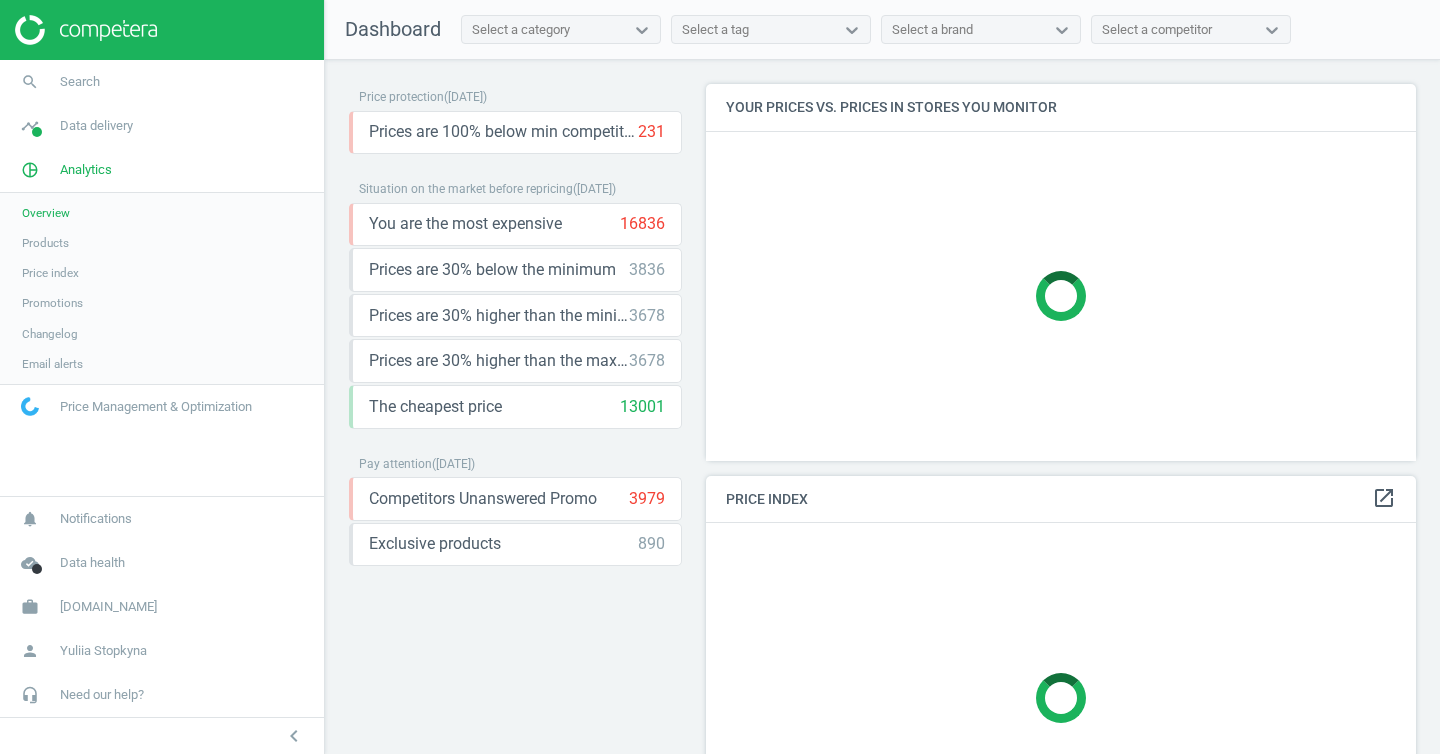 click on "Products" at bounding box center (45, 243) 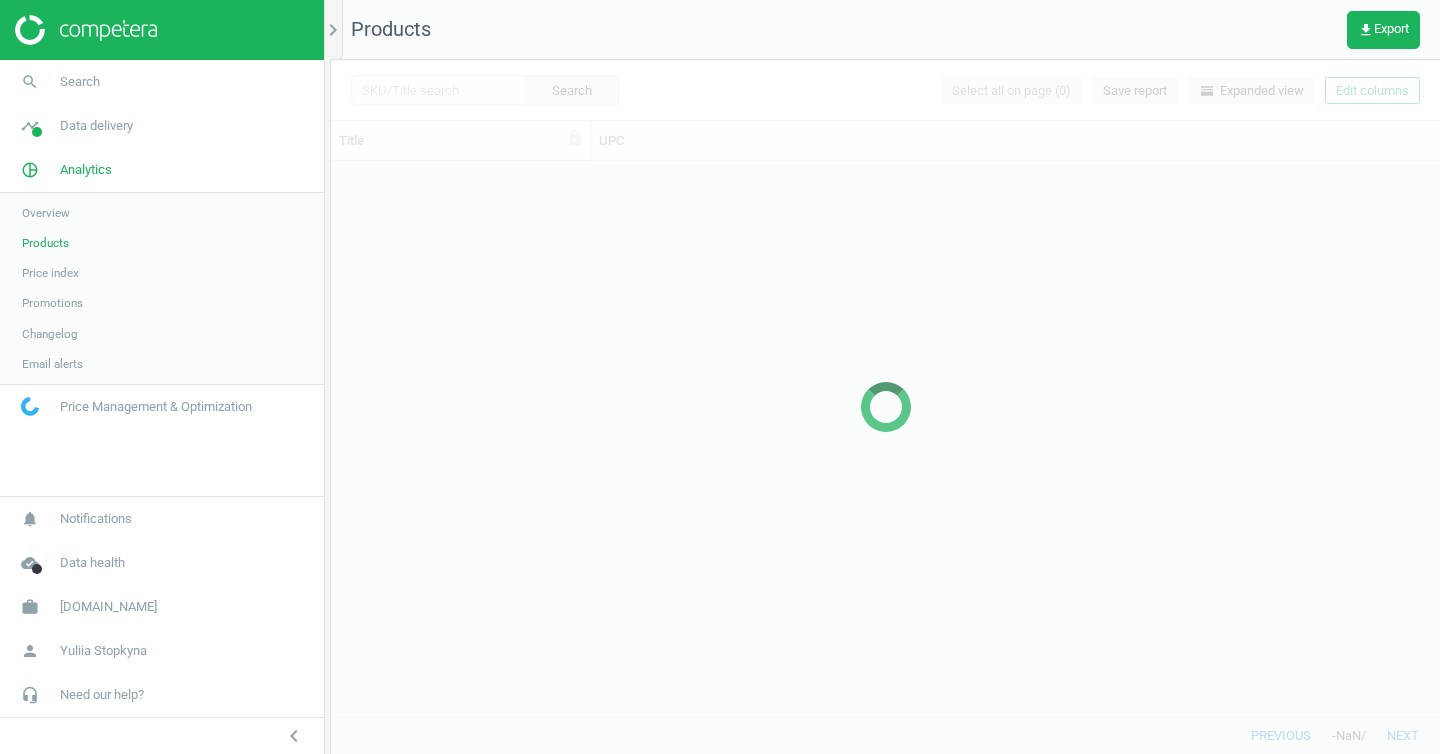 scroll, scrollTop: 16, scrollLeft: 16, axis: both 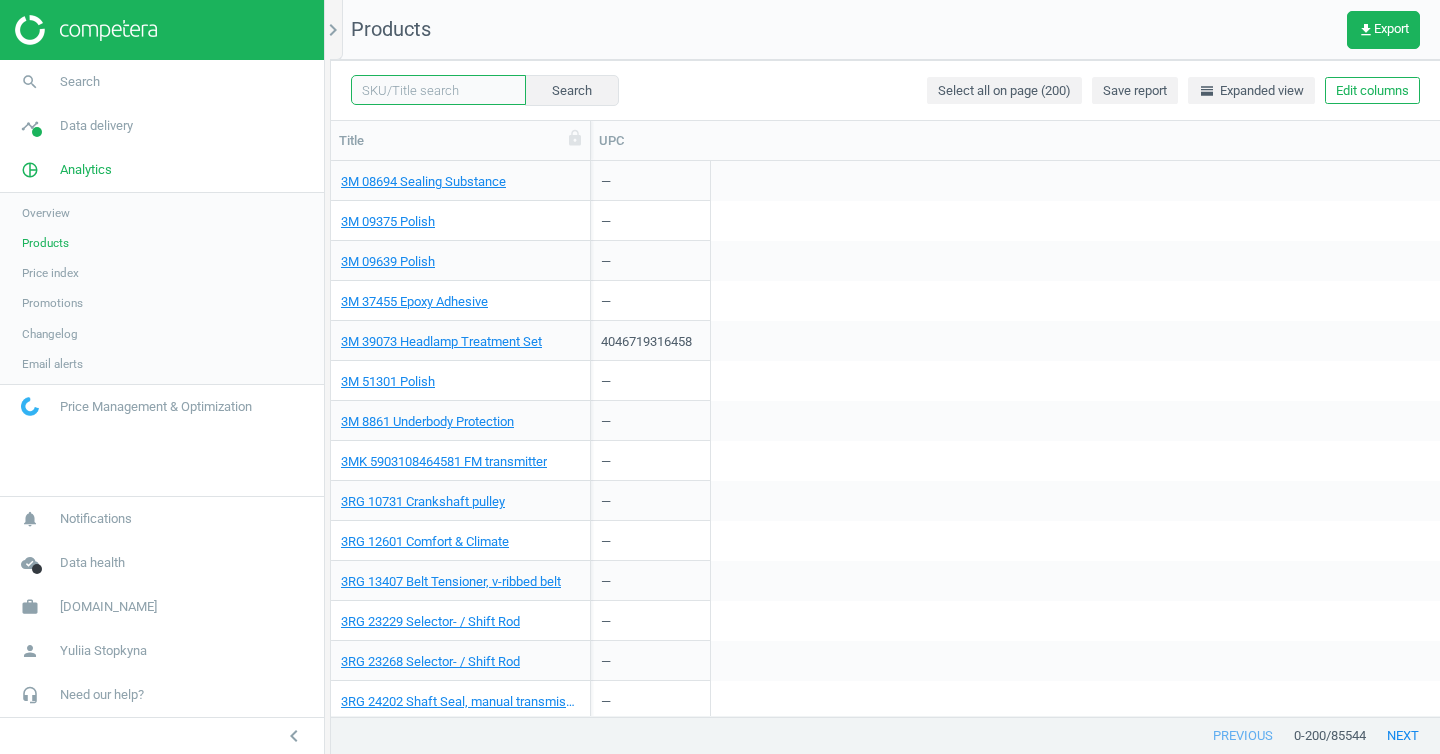 click at bounding box center (438, 90) 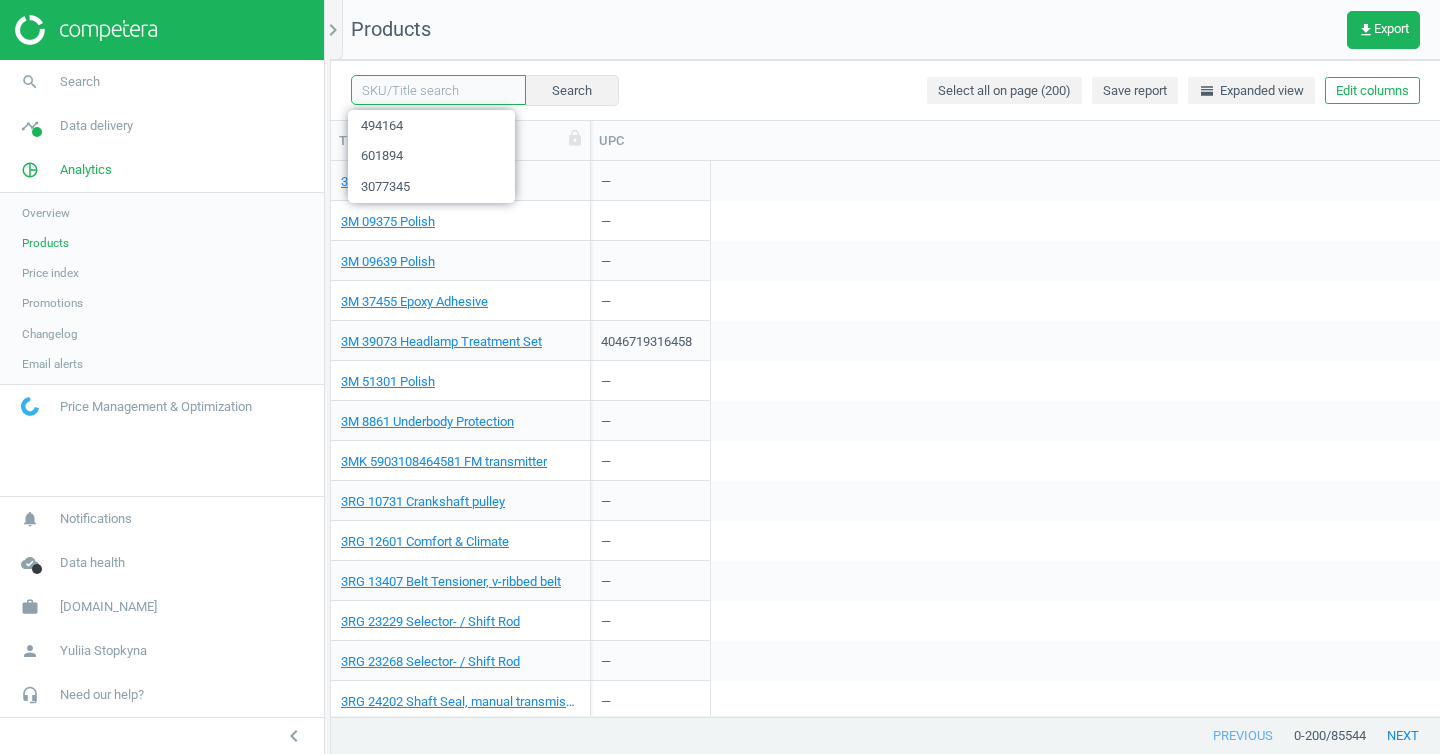paste on "1,093,917" 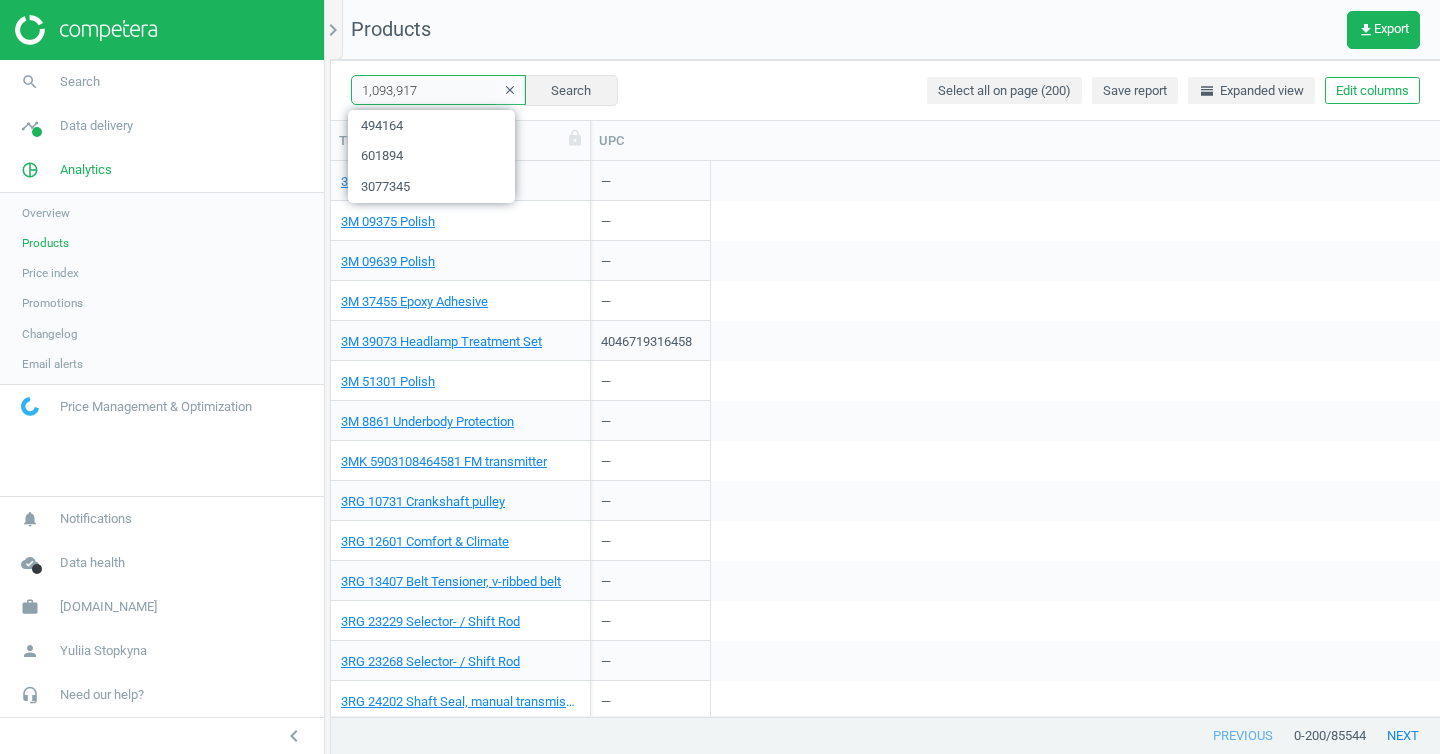 click on "1,093,917" at bounding box center (438, 90) 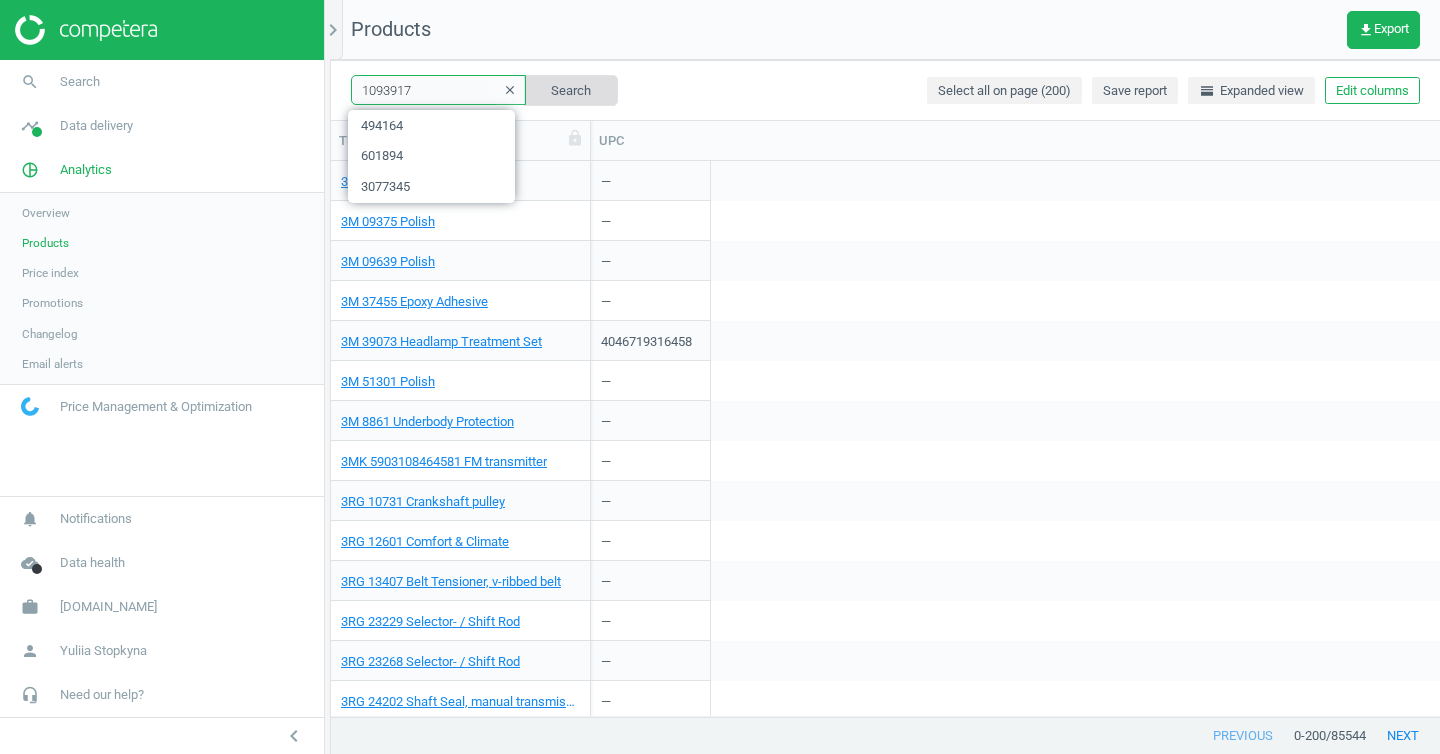 type on "1093917" 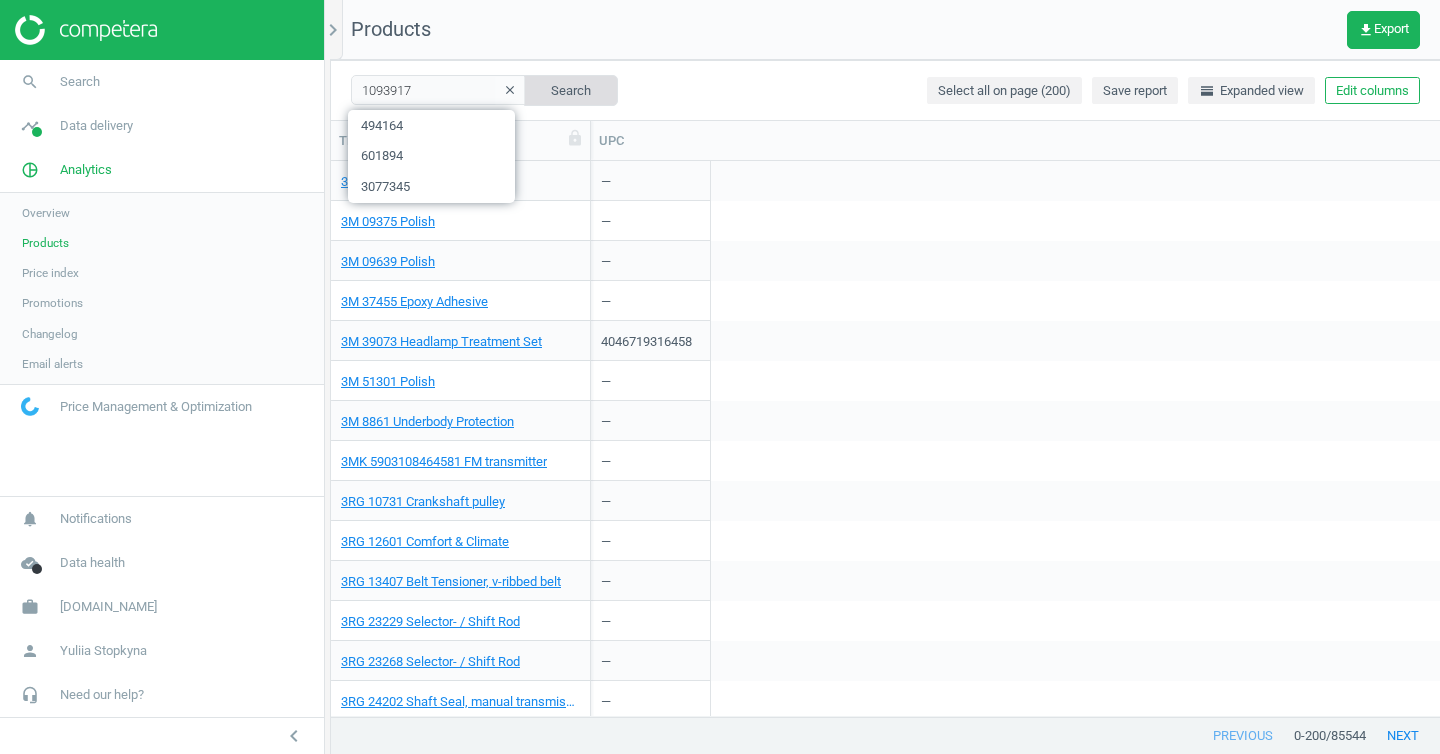 click on "Search" at bounding box center (571, 90) 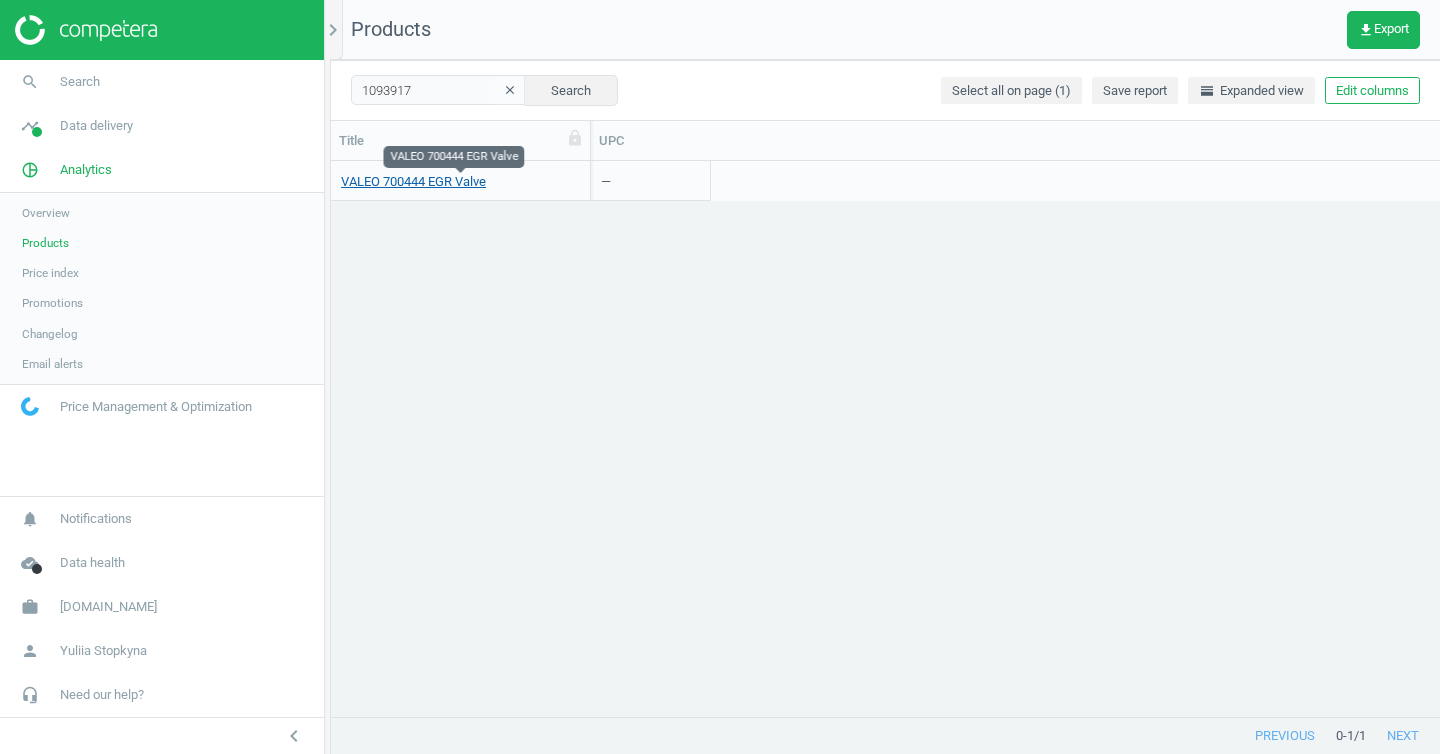 click on "VALEO 700444 EGR Valve" at bounding box center [413, 182] 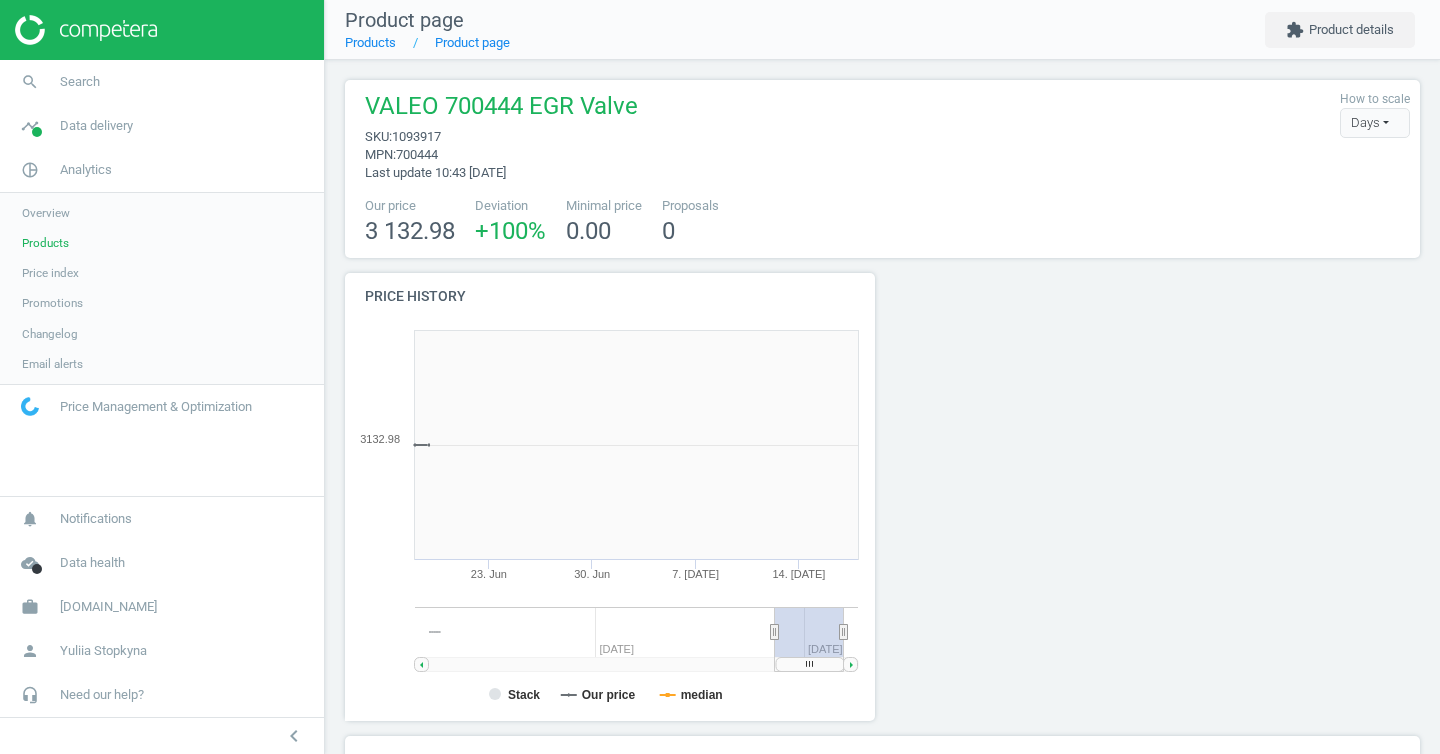 scroll, scrollTop: 10, scrollLeft: 10, axis: both 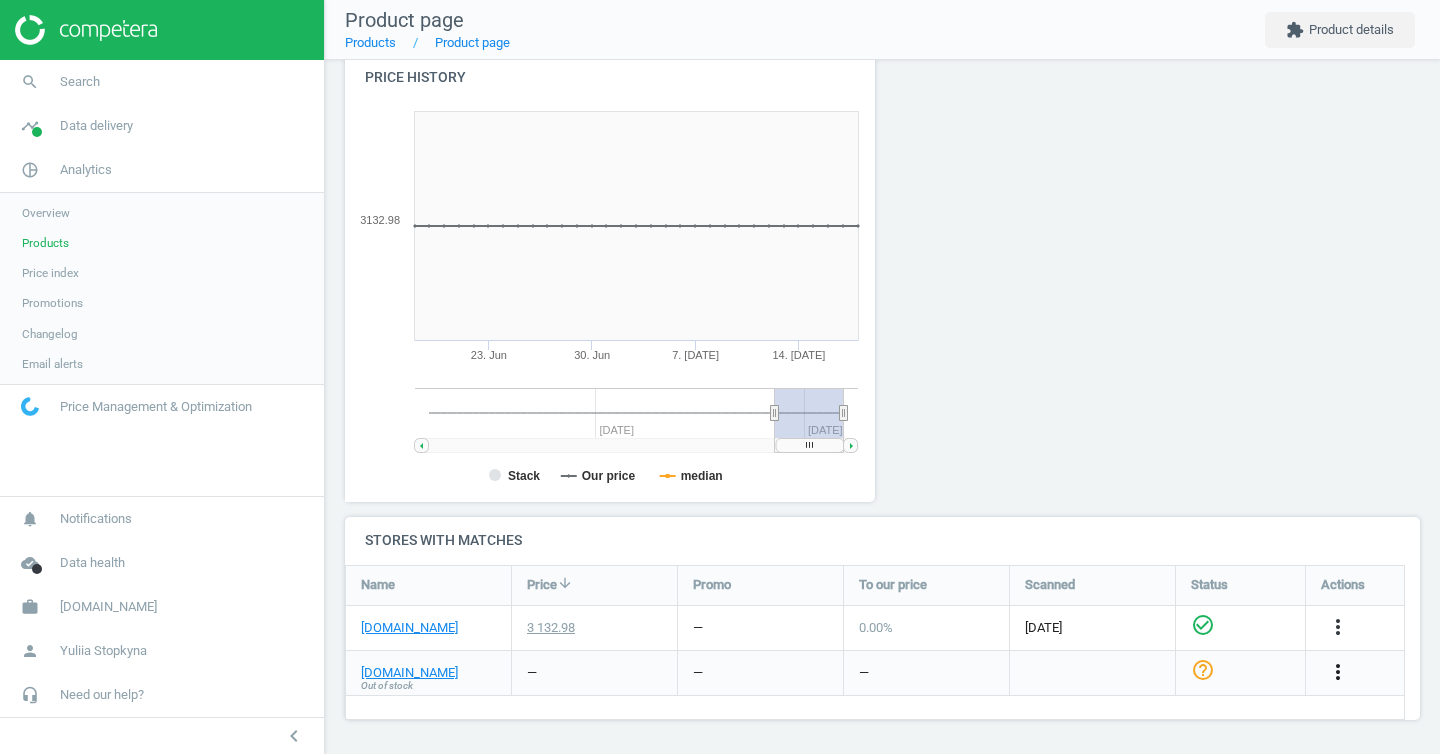 click on "more_vert" at bounding box center (1338, 672) 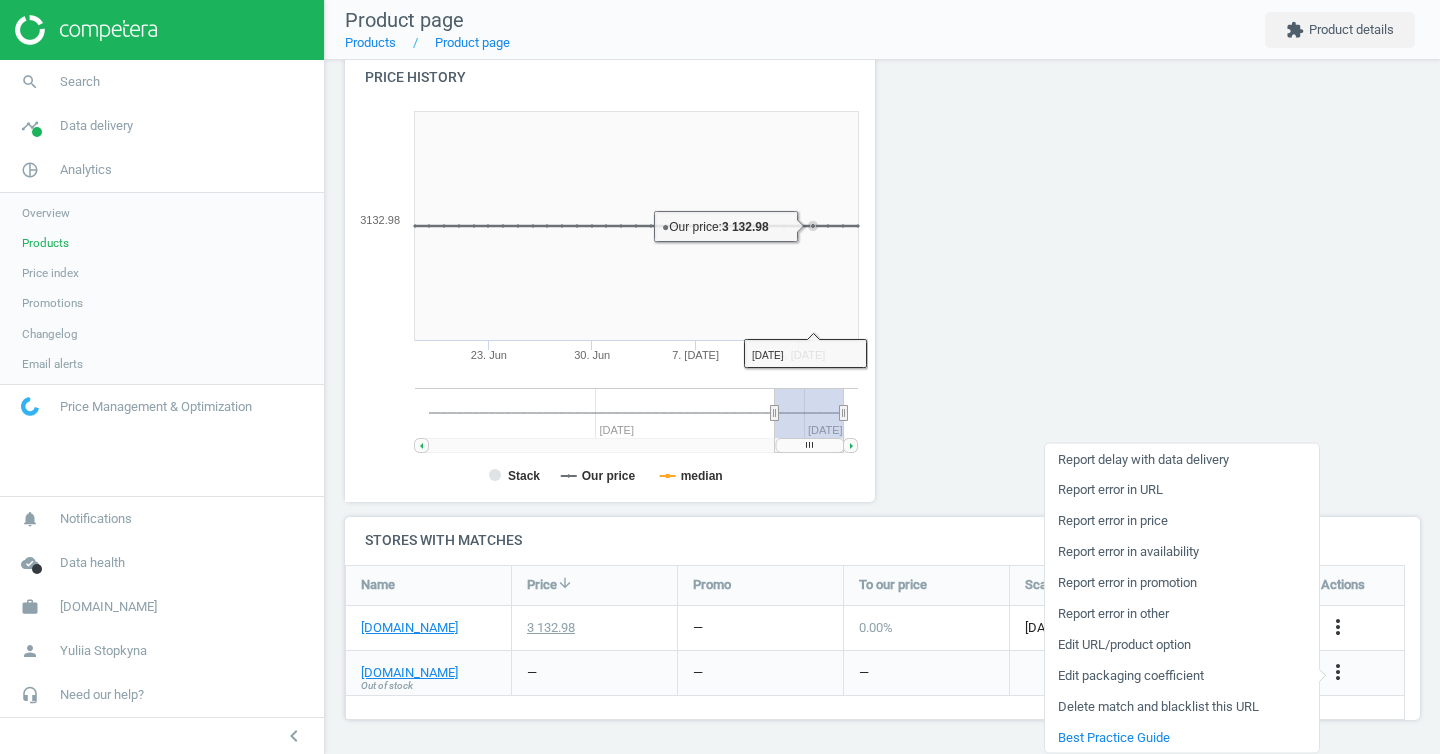 click on "Edit URL/product option" at bounding box center (1182, 644) 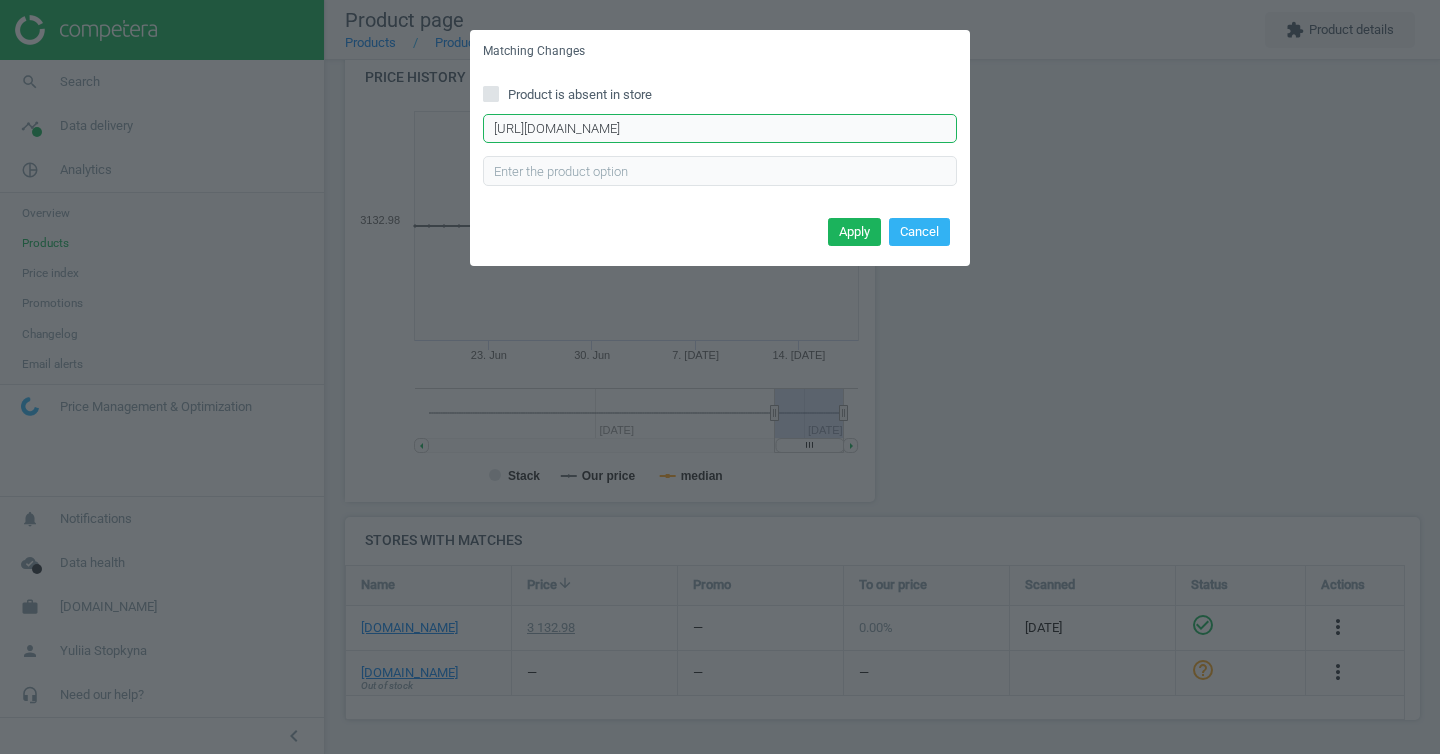 click on "https://www.trodo.se/egr-ventil-valeo-700444" at bounding box center [720, 129] 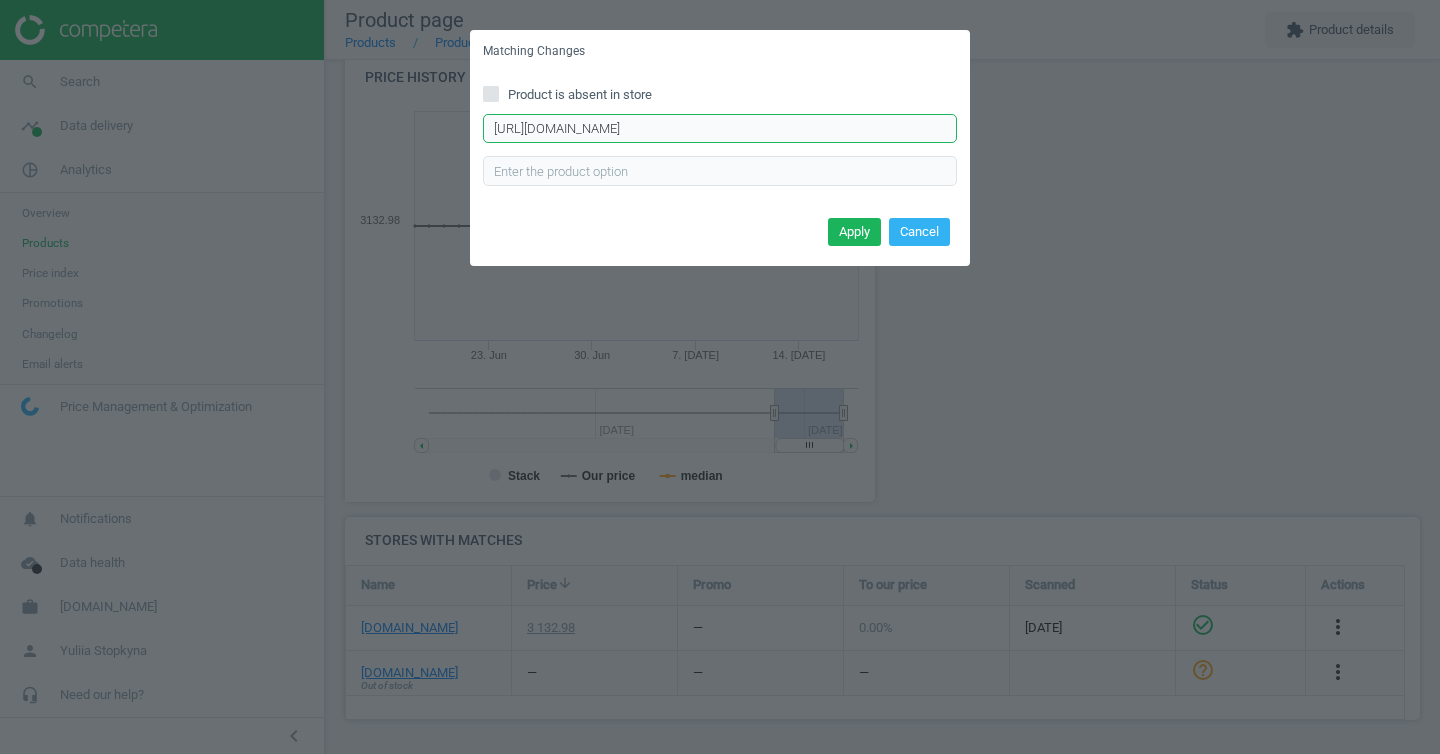 drag, startPoint x: 604, startPoint y: 135, endPoint x: 726, endPoint y: 126, distance: 122.33152 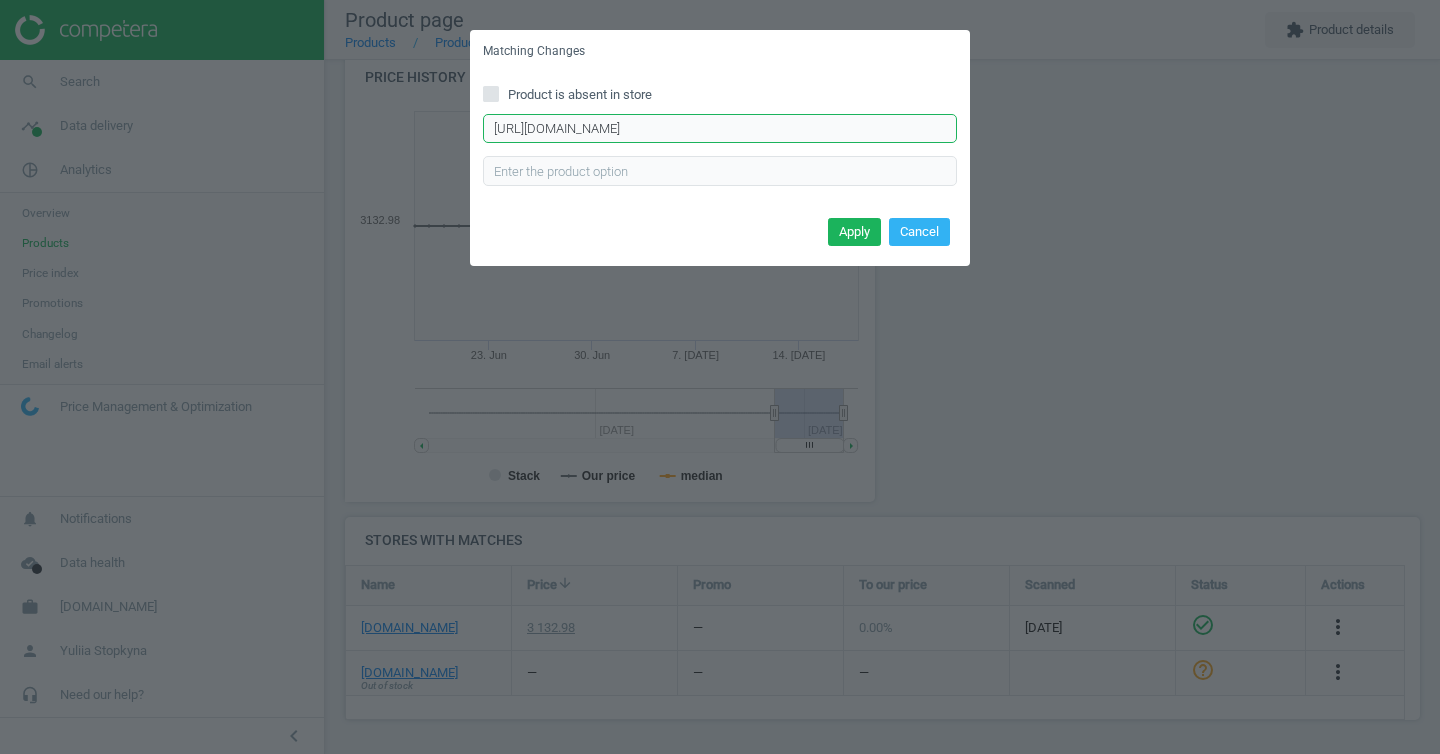 drag, startPoint x: 786, startPoint y: 127, endPoint x: 613, endPoint y: 128, distance: 173.00288 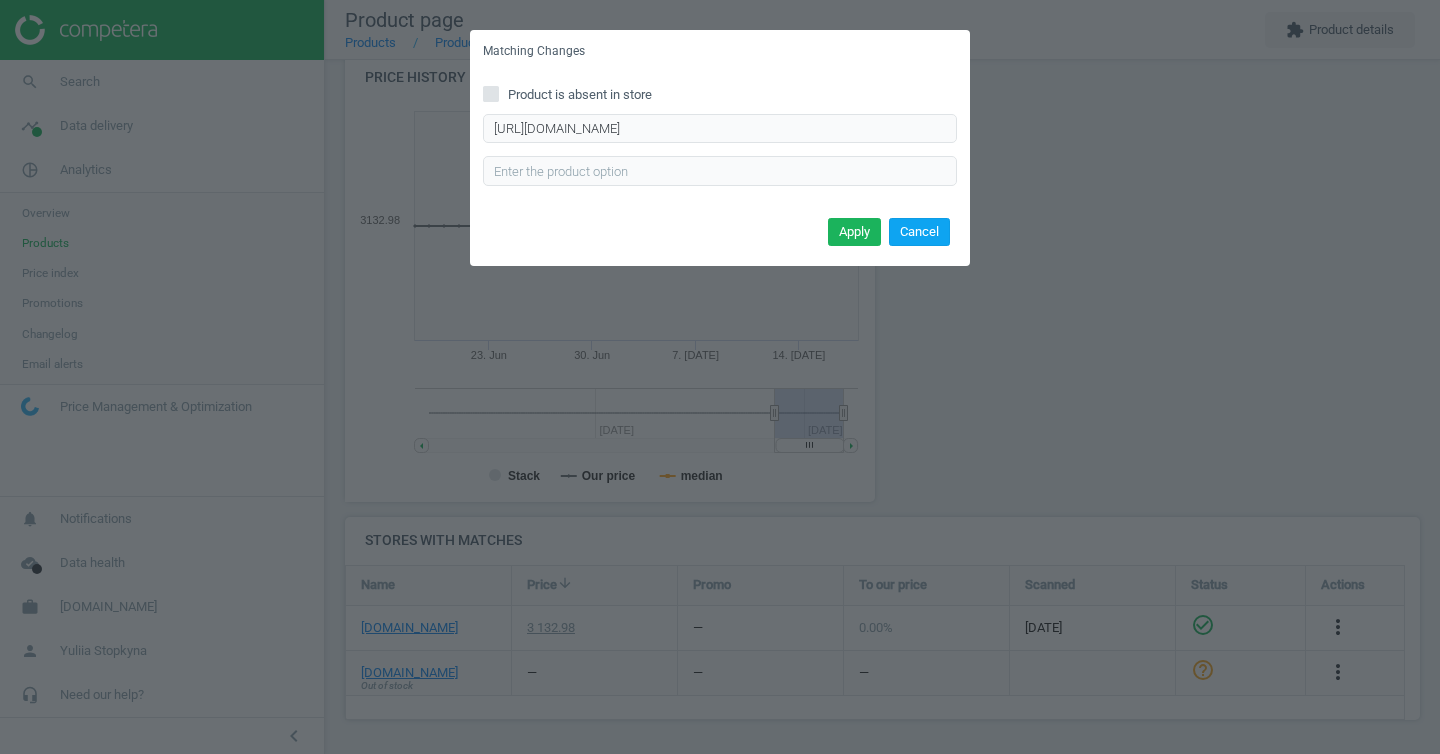 click on "Cancel" at bounding box center (919, 232) 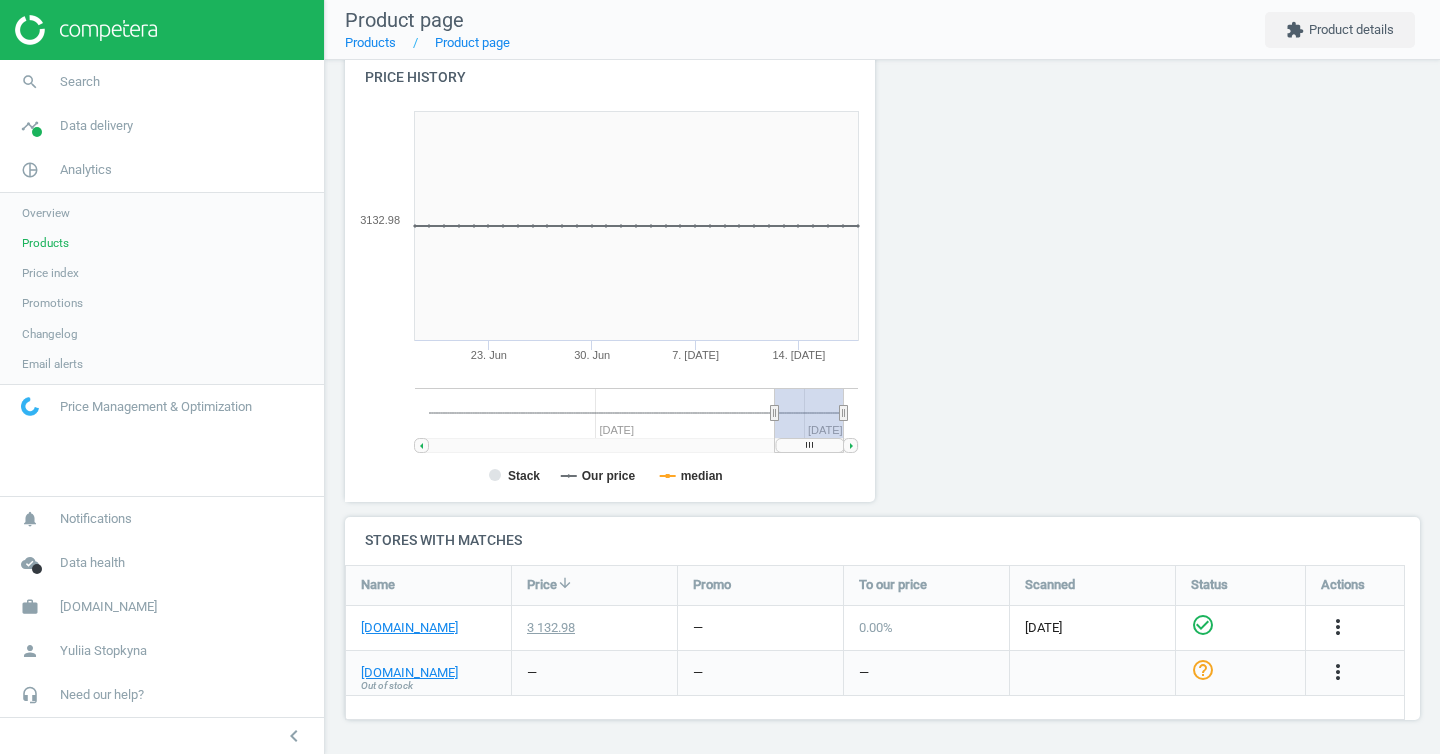 click on "Products" at bounding box center [45, 243] 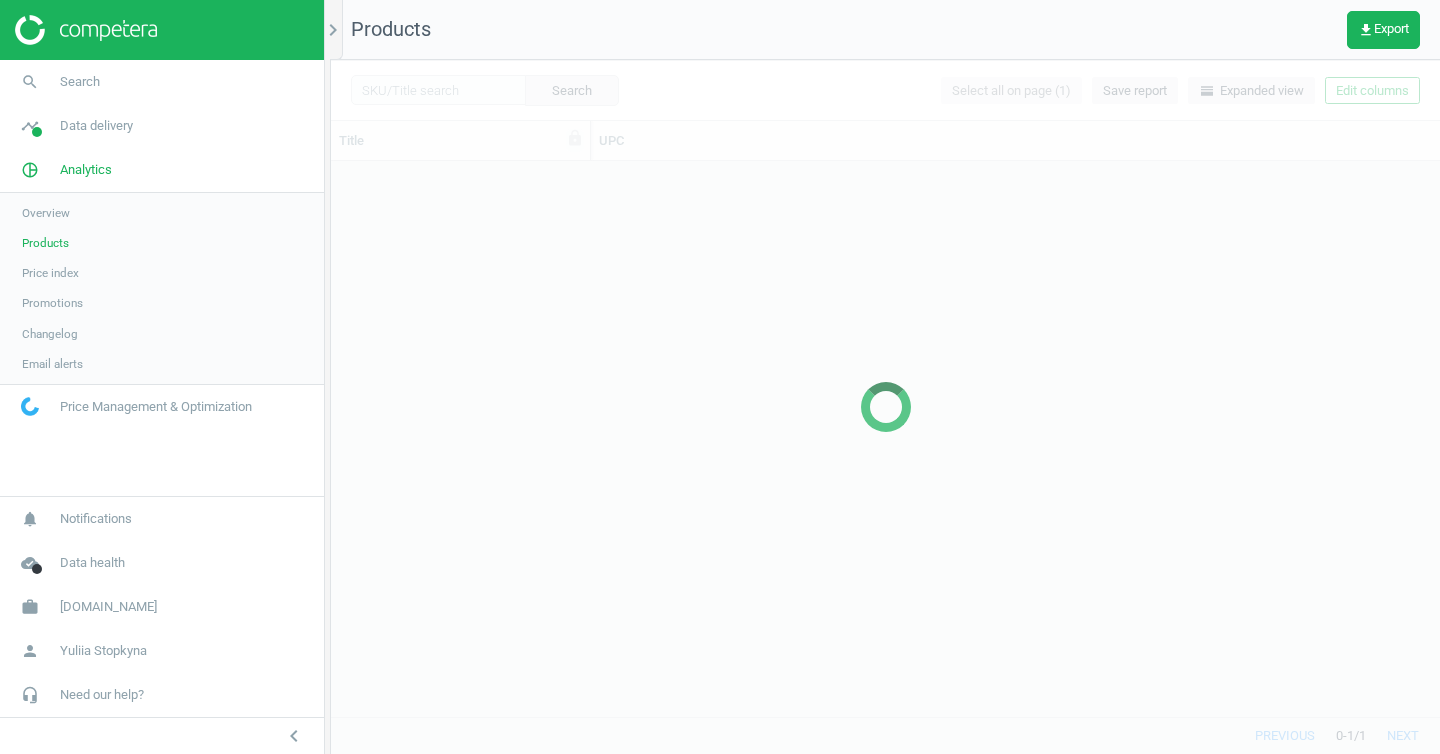scroll, scrollTop: 16, scrollLeft: 16, axis: both 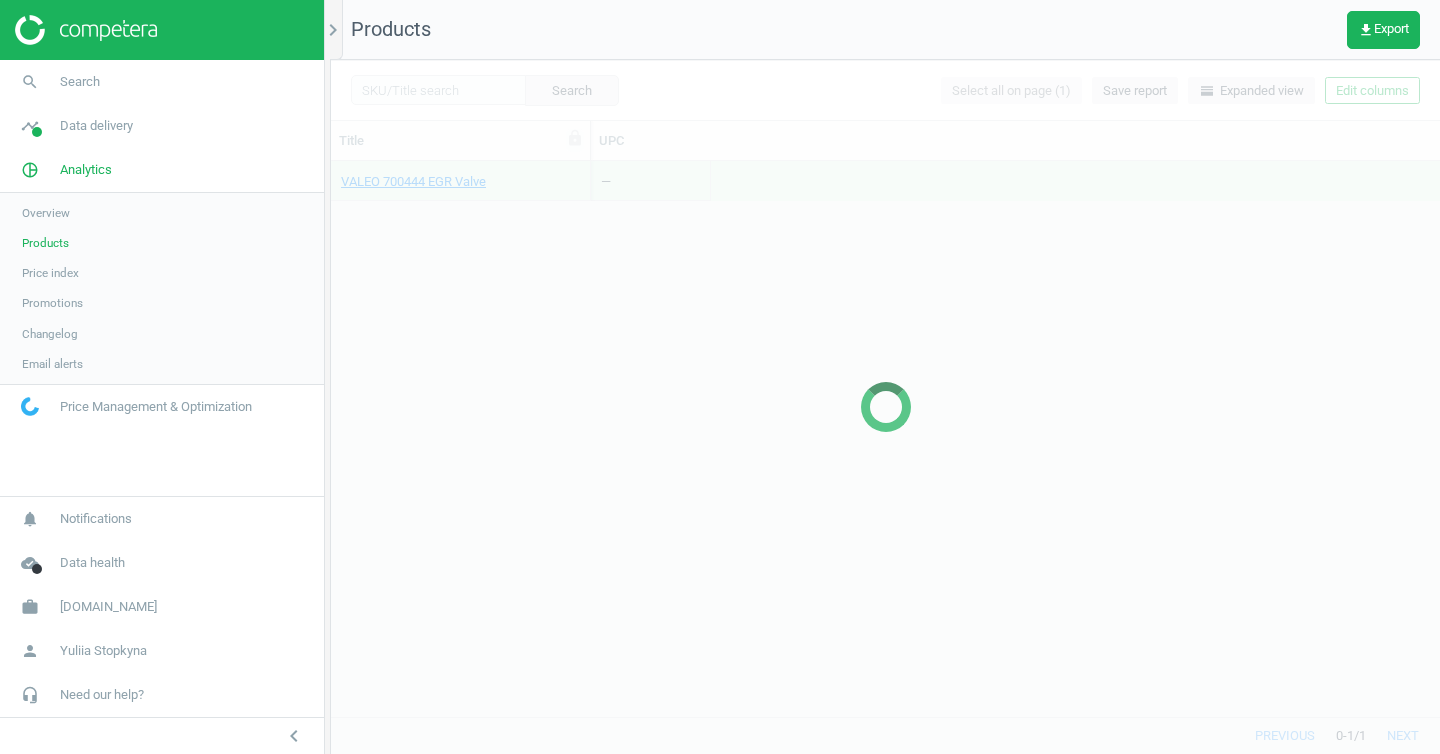 click at bounding box center (885, 407) 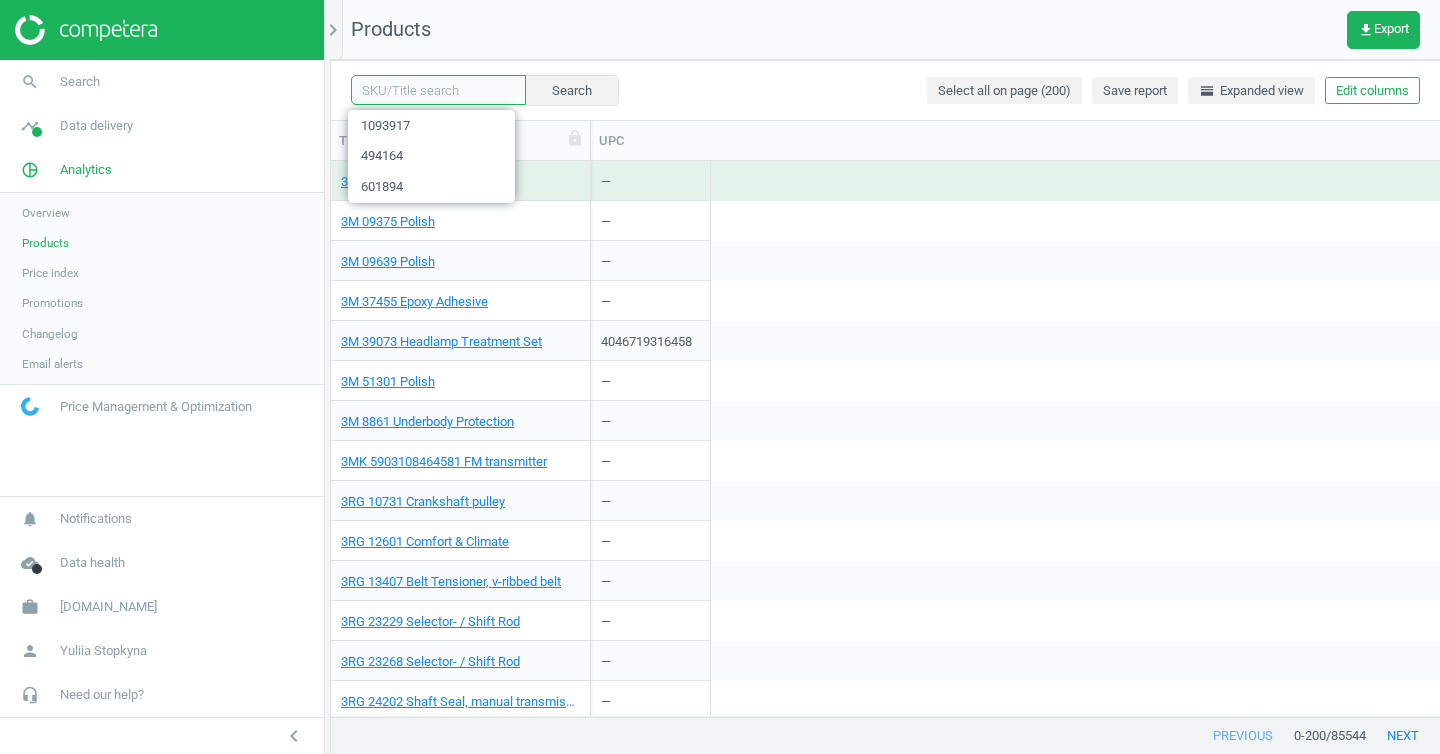 click at bounding box center [438, 90] 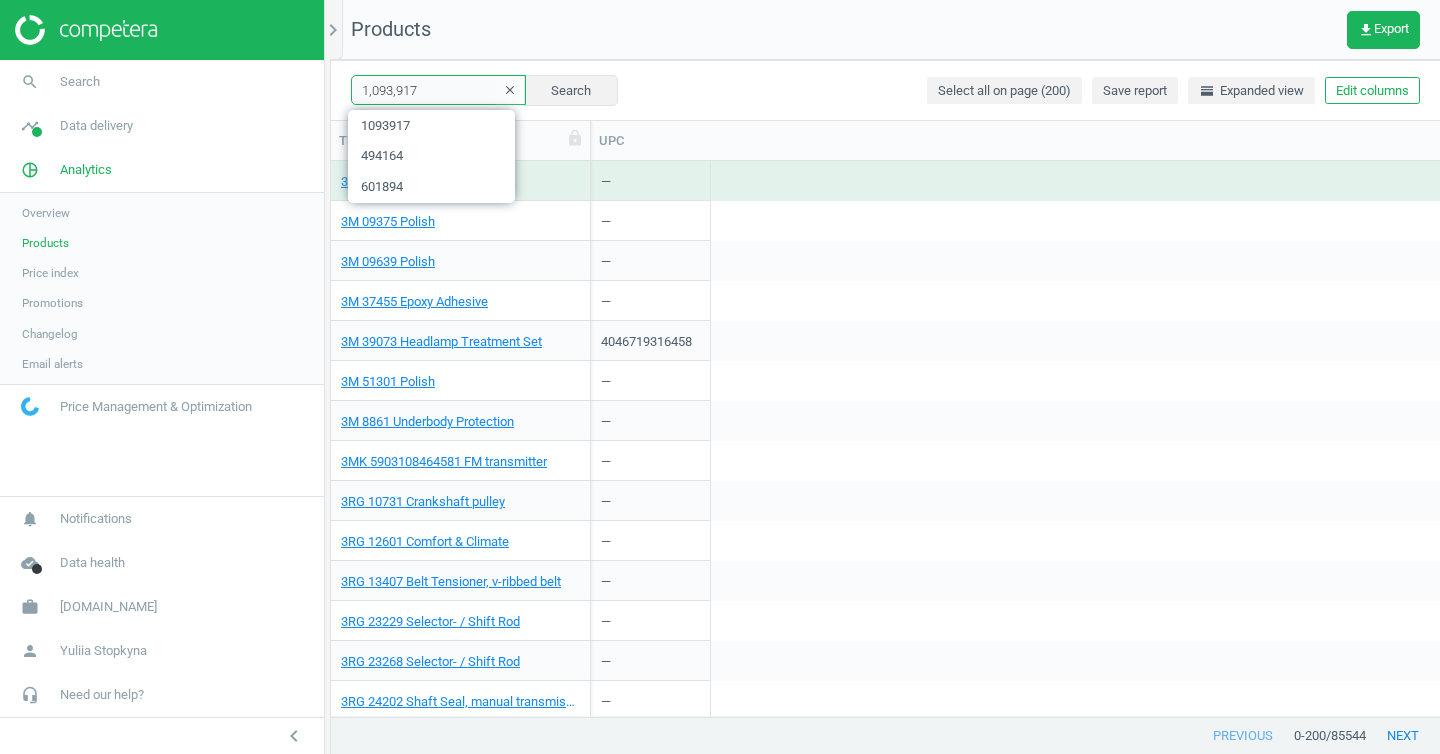 click on "1,093,917" at bounding box center [438, 90] 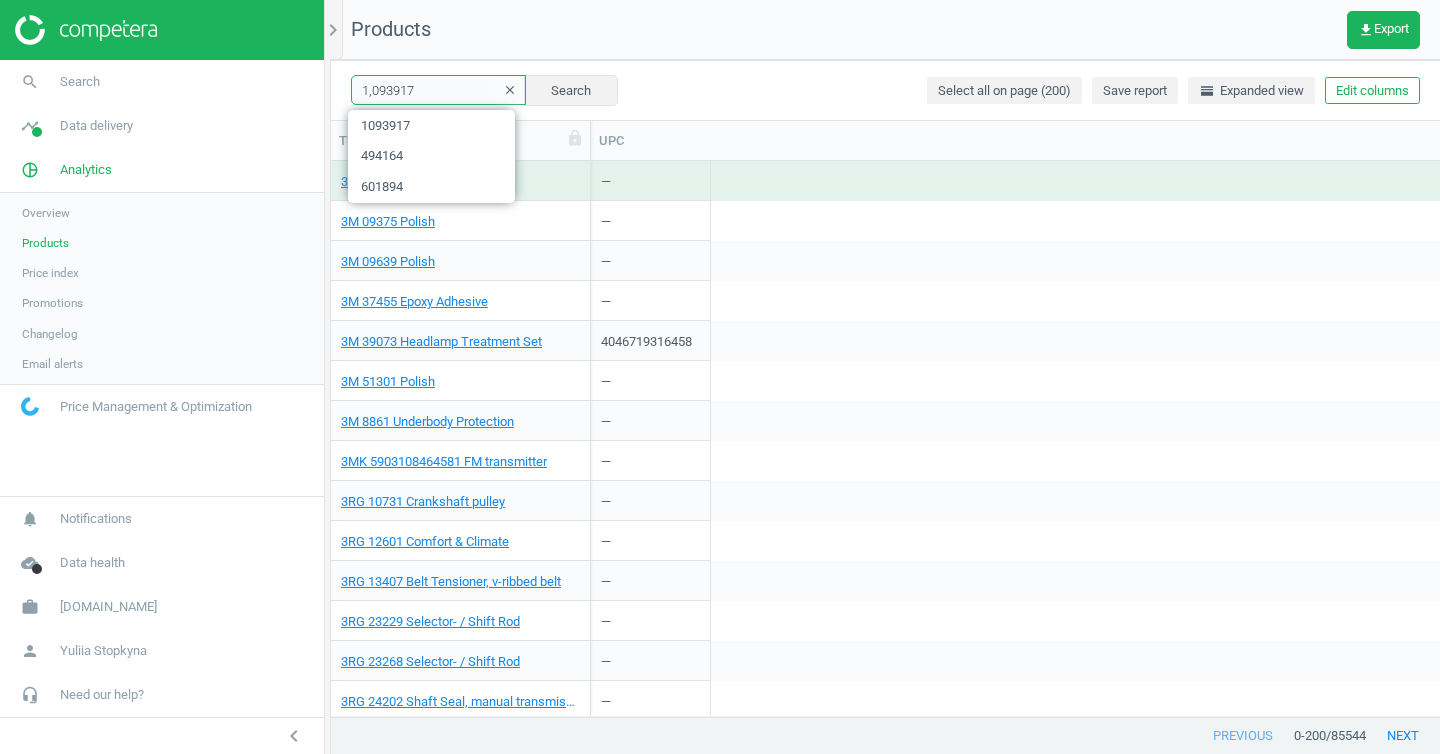 click on "1,093917" at bounding box center [438, 90] 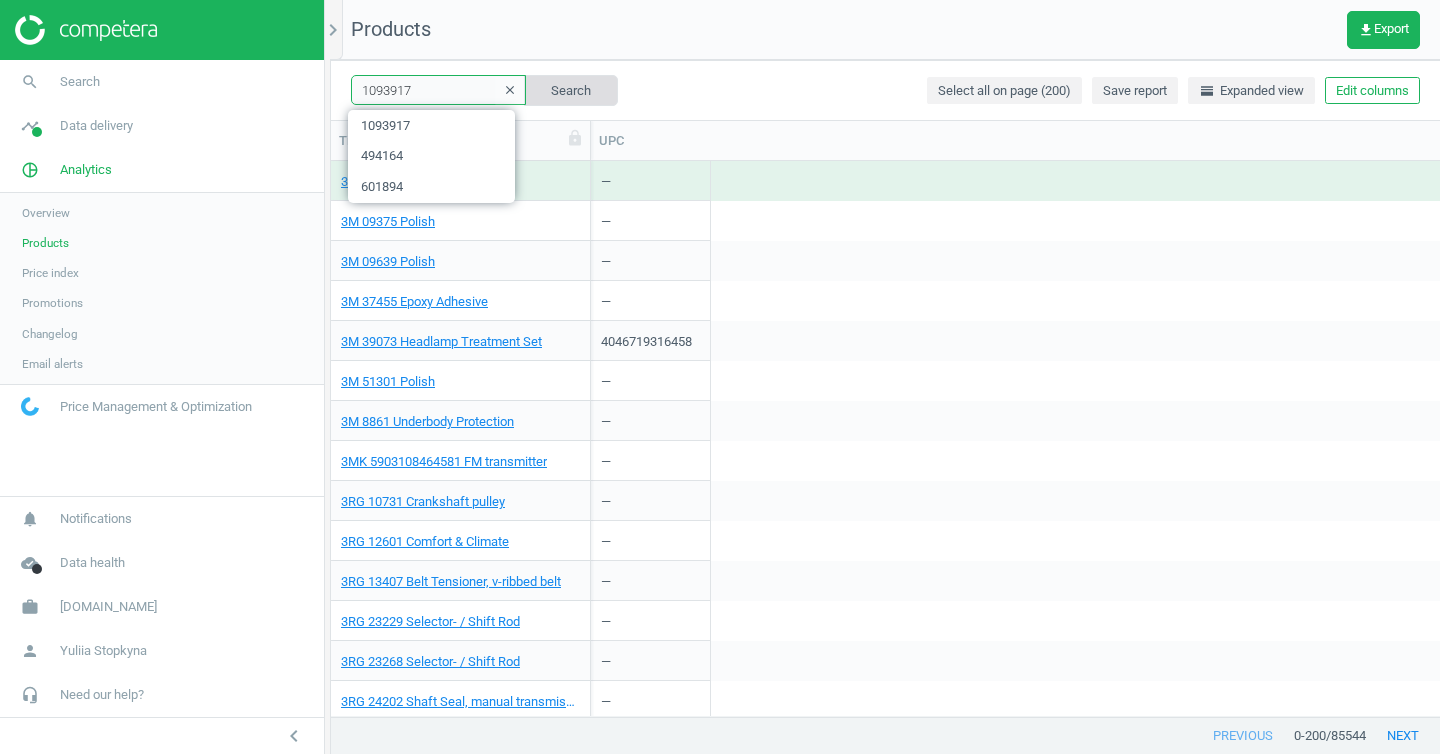 type on "1093917" 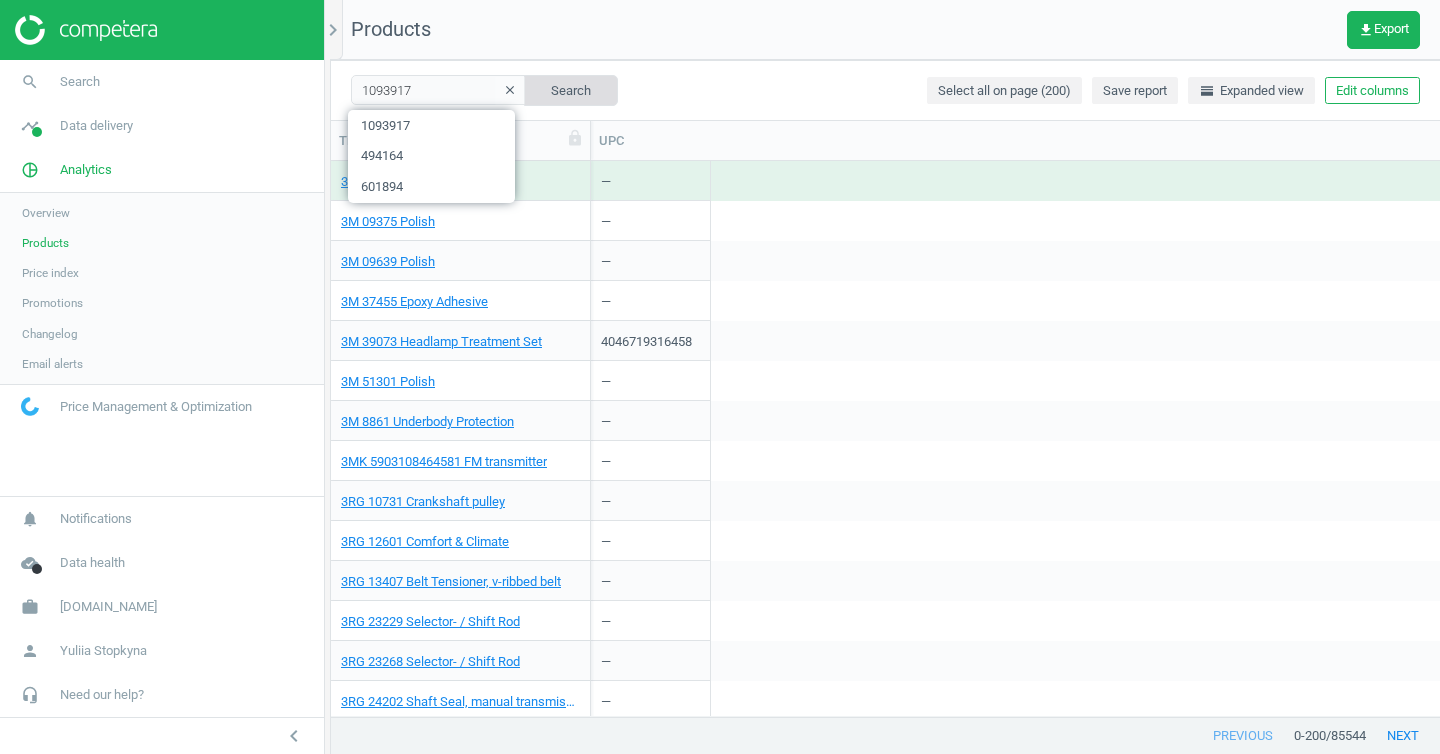 click on "Search" at bounding box center [571, 90] 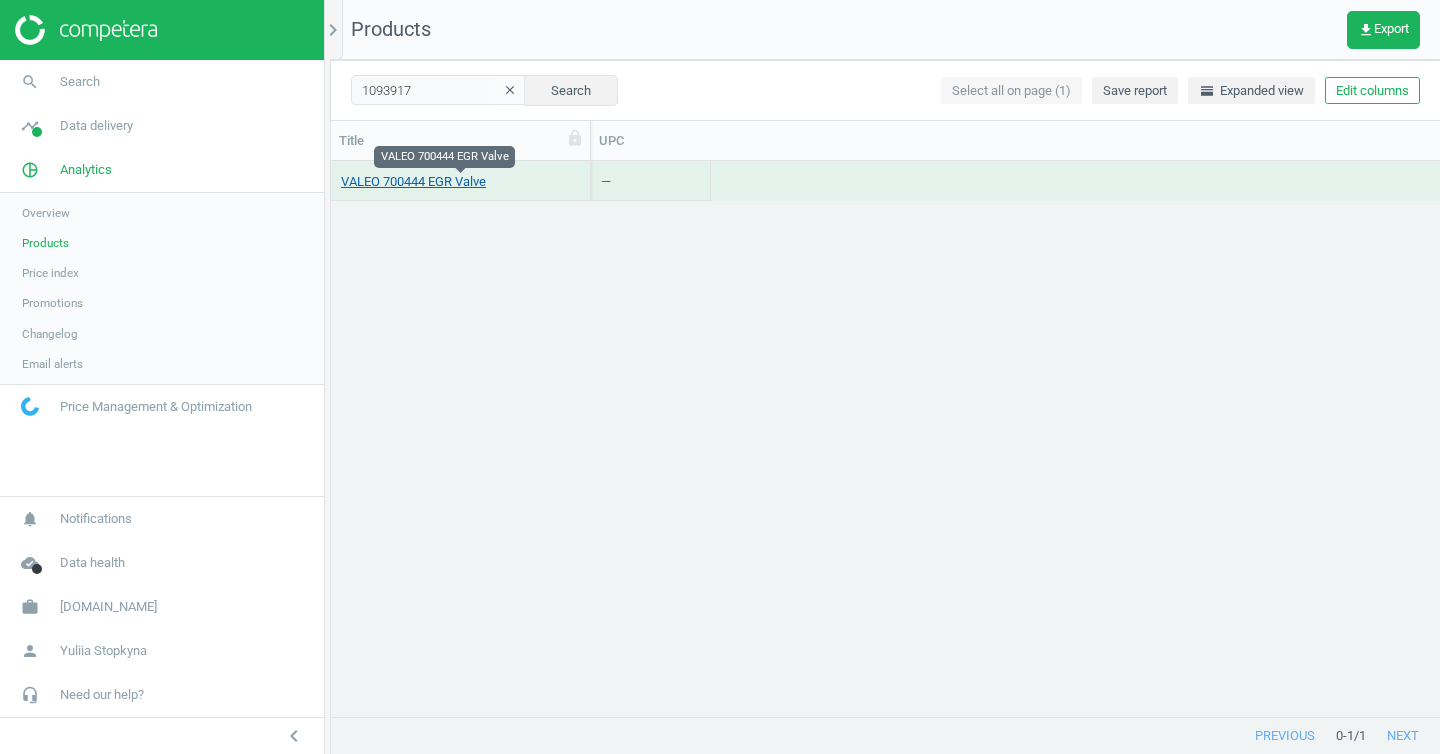 click on "VALEO 700444 EGR Valve" at bounding box center (413, 182) 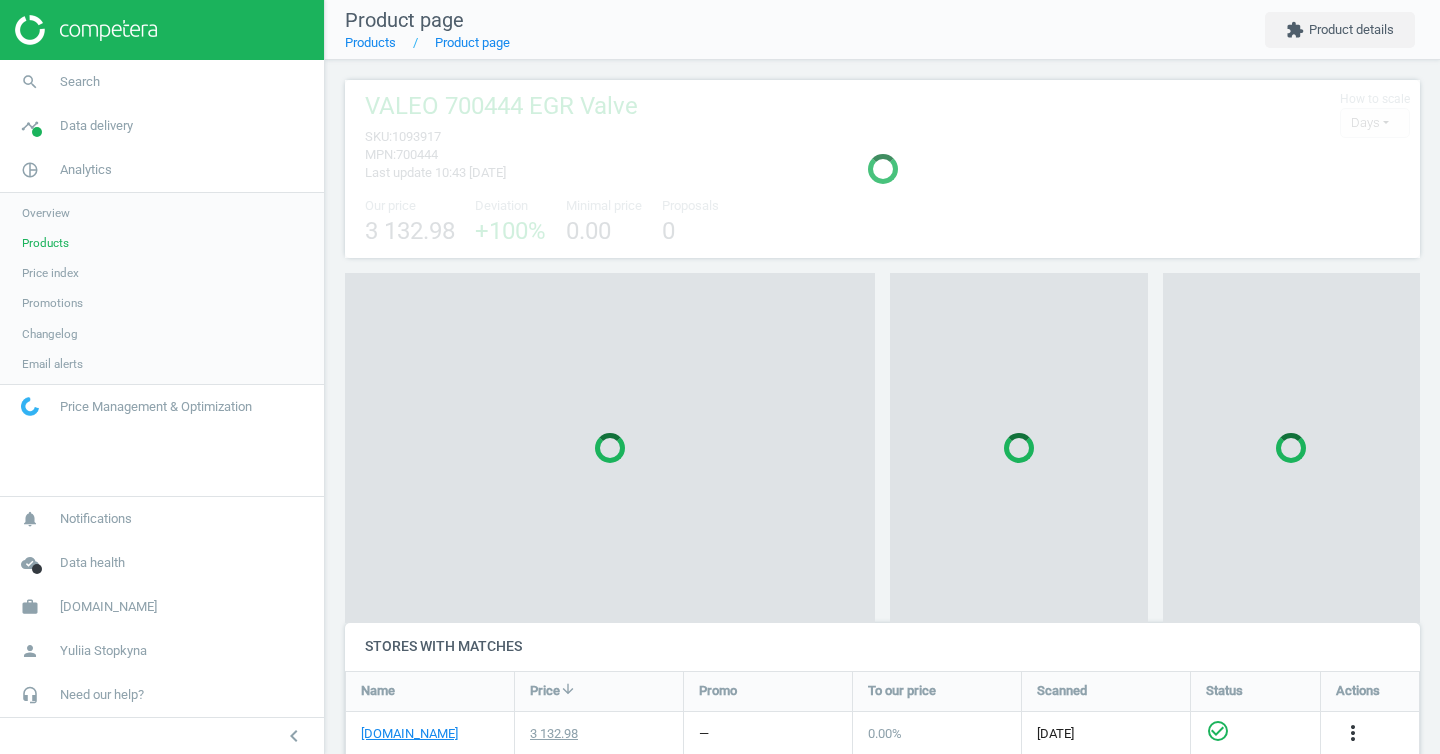 scroll, scrollTop: 10, scrollLeft: 10, axis: both 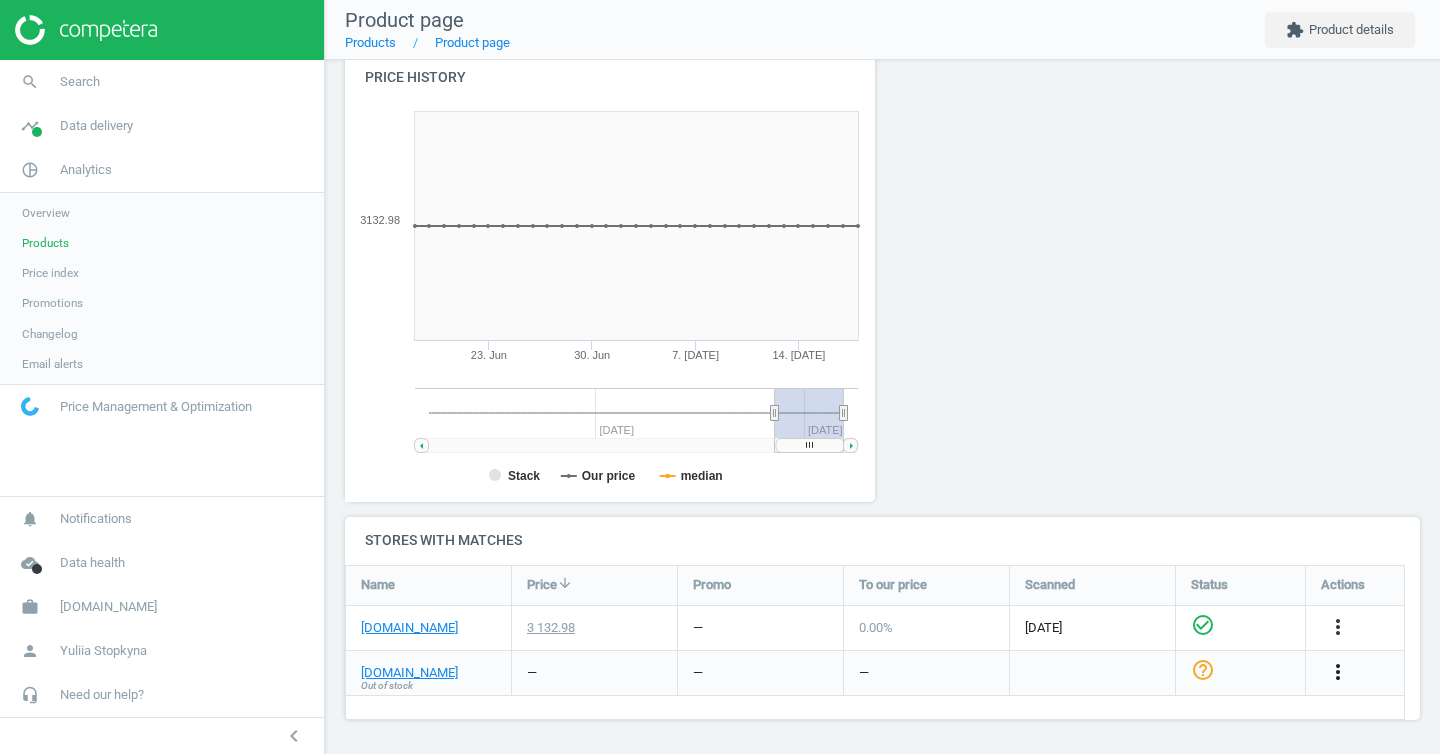 click on "more_vert" at bounding box center (1338, 672) 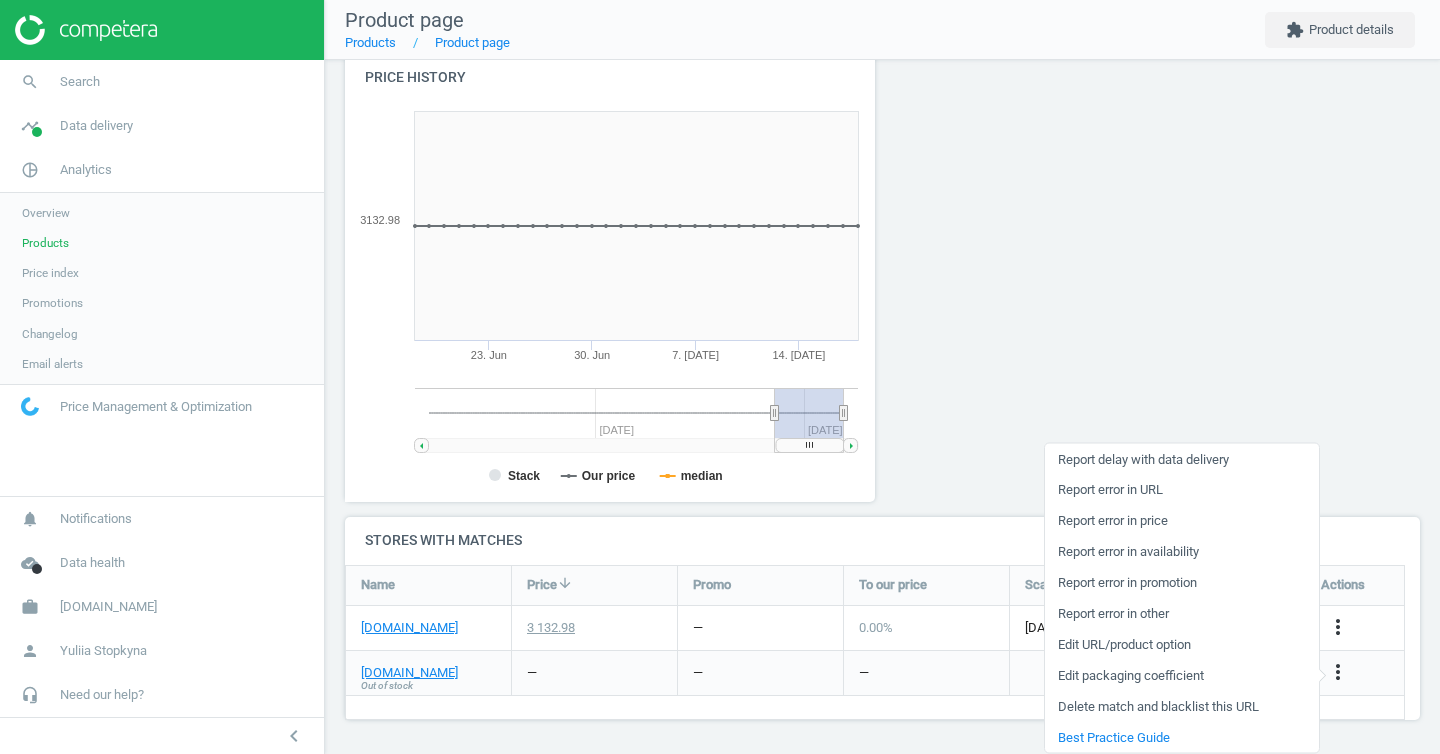 click on "Edit URL/product option" at bounding box center [1182, 644] 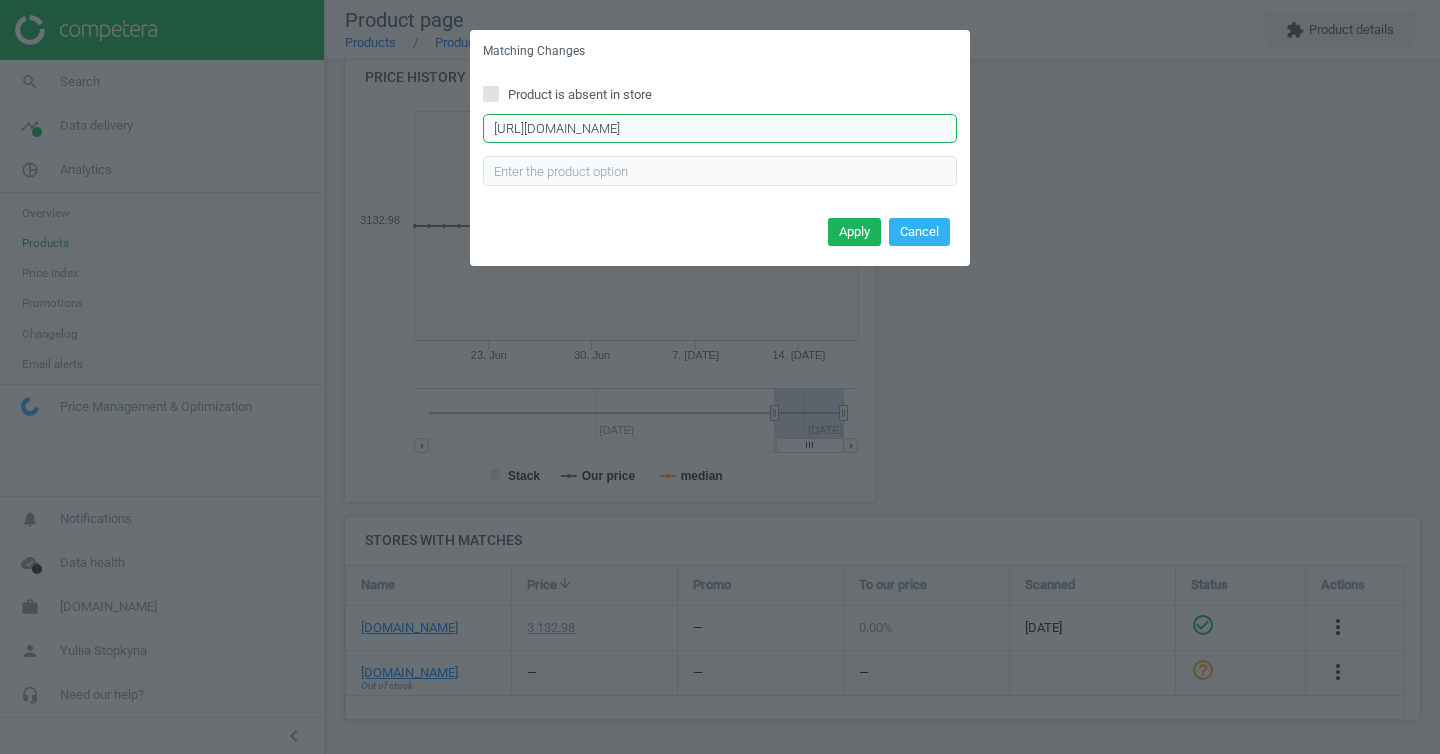 click on "https://www.trodo.se/egr-ventil-valeo-700444" at bounding box center [720, 129] 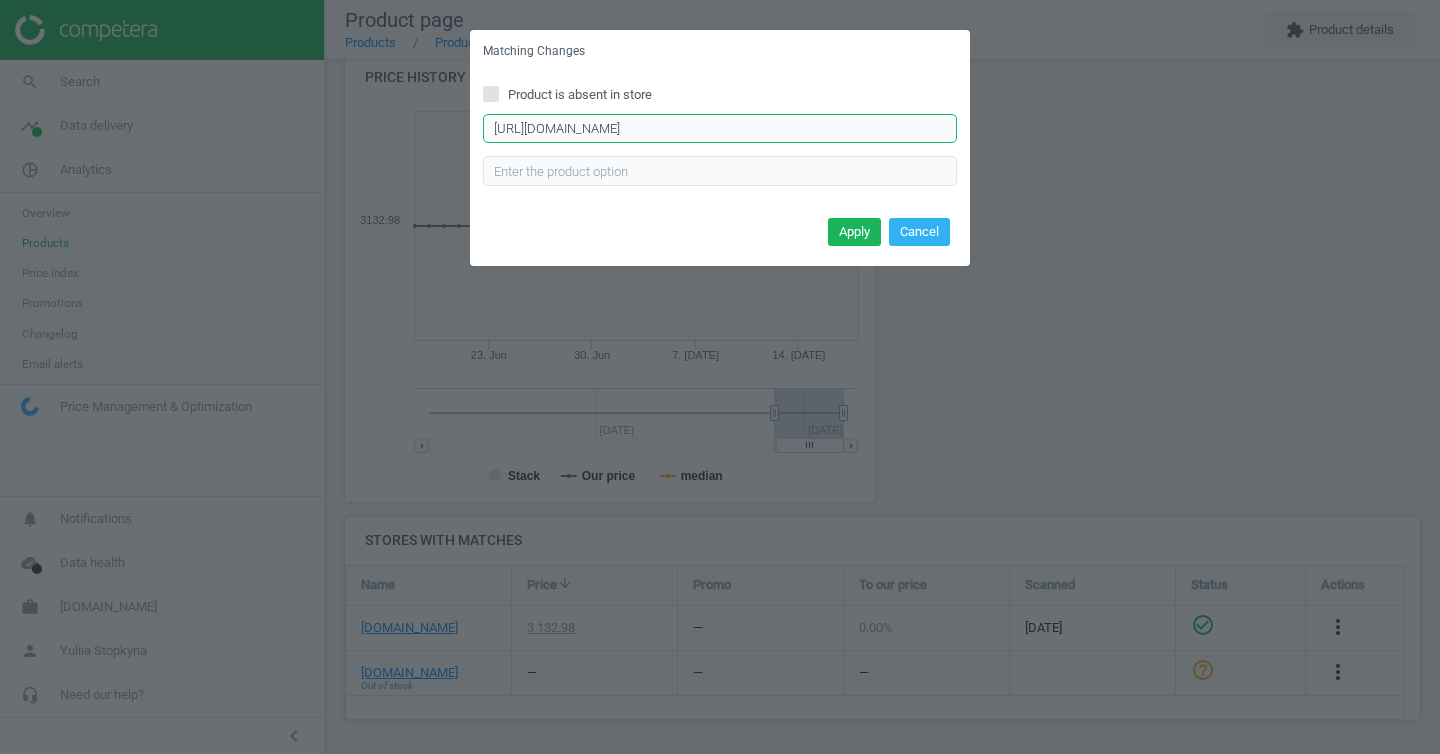 drag, startPoint x: 782, startPoint y: 125, endPoint x: 493, endPoint y: 126, distance: 289.00174 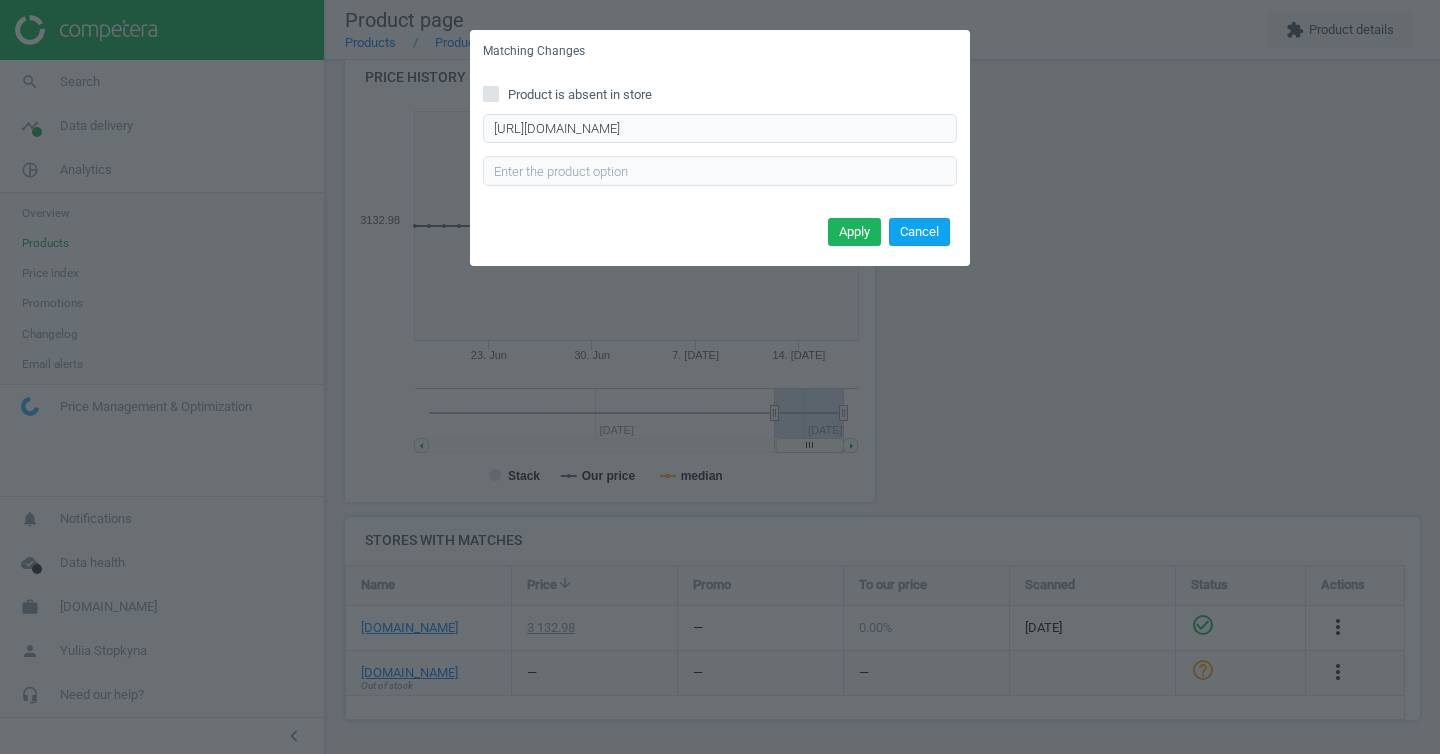 click on "Cancel" at bounding box center [919, 232] 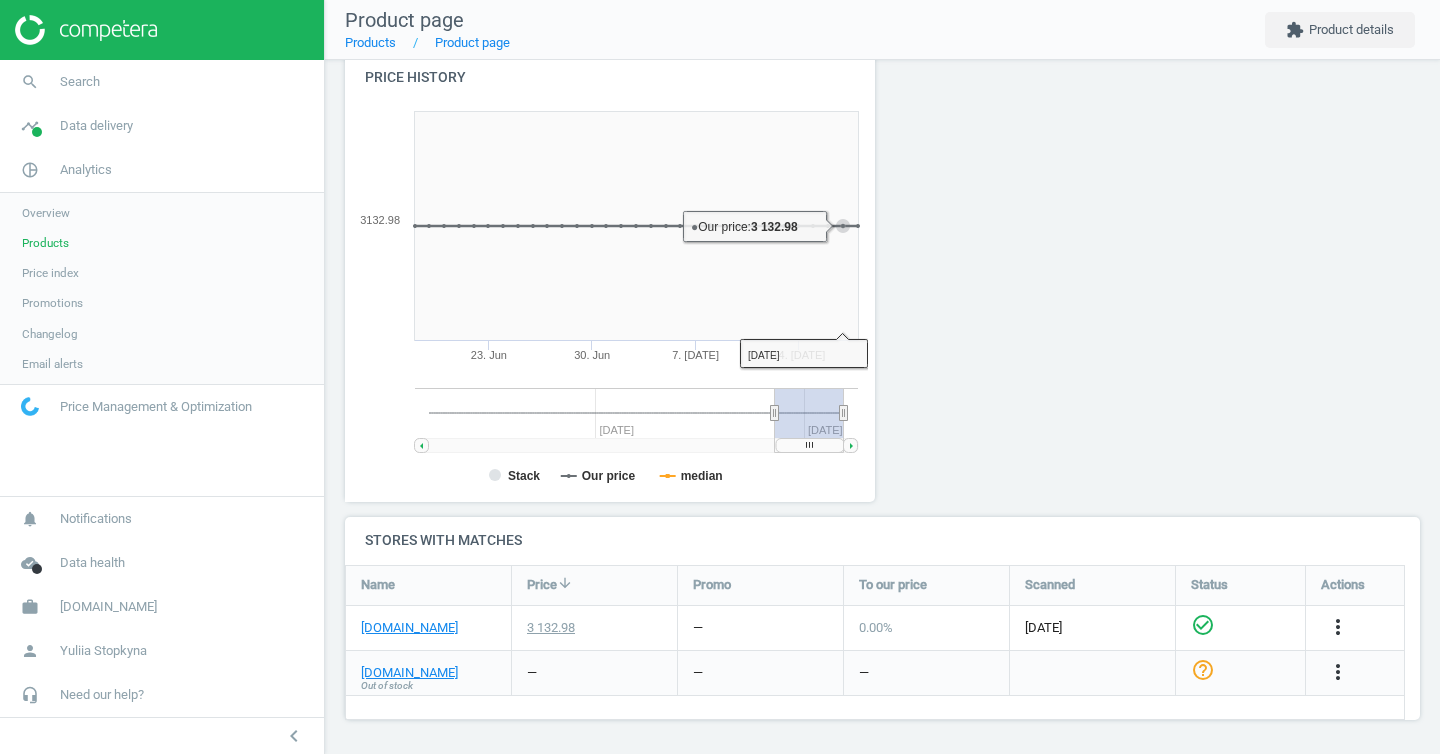 scroll, scrollTop: 0, scrollLeft: 0, axis: both 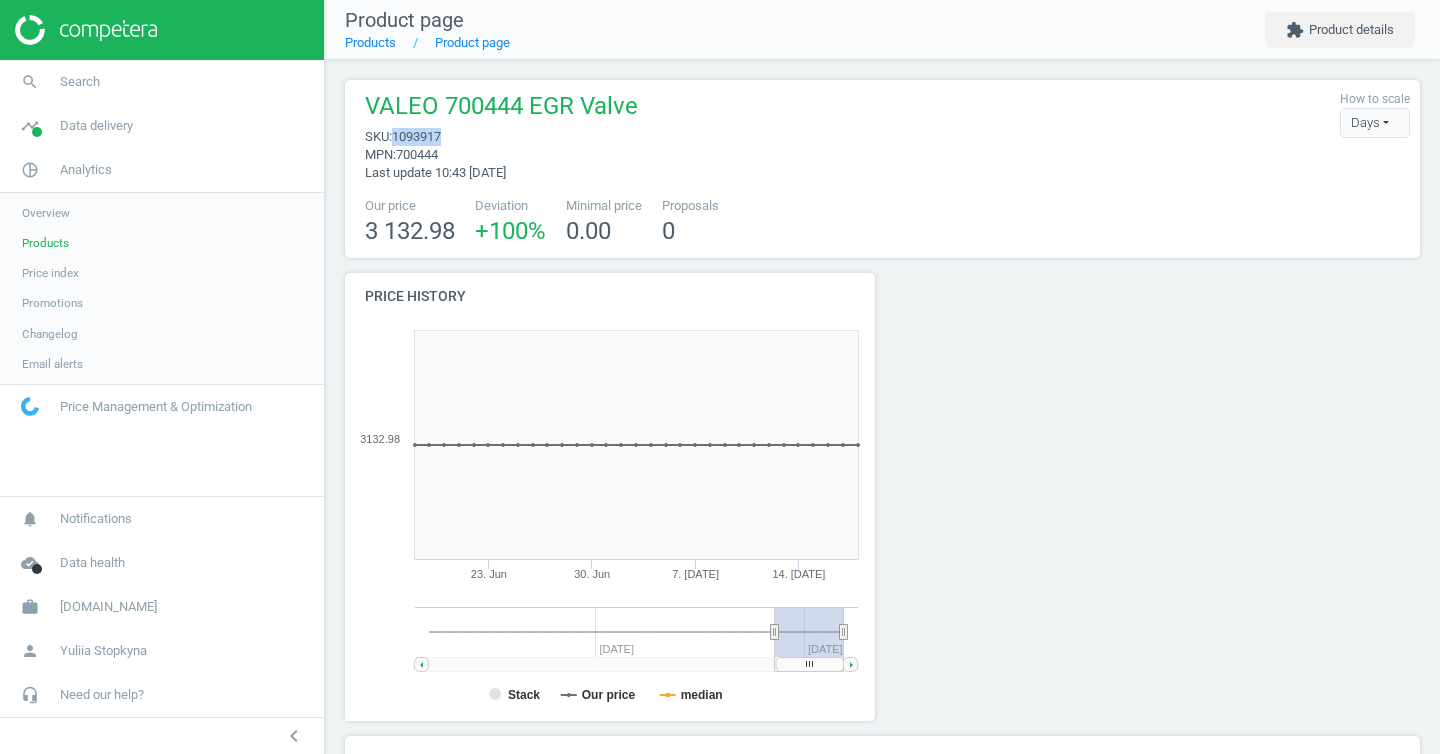 drag, startPoint x: 452, startPoint y: 137, endPoint x: 399, endPoint y: 133, distance: 53.15073 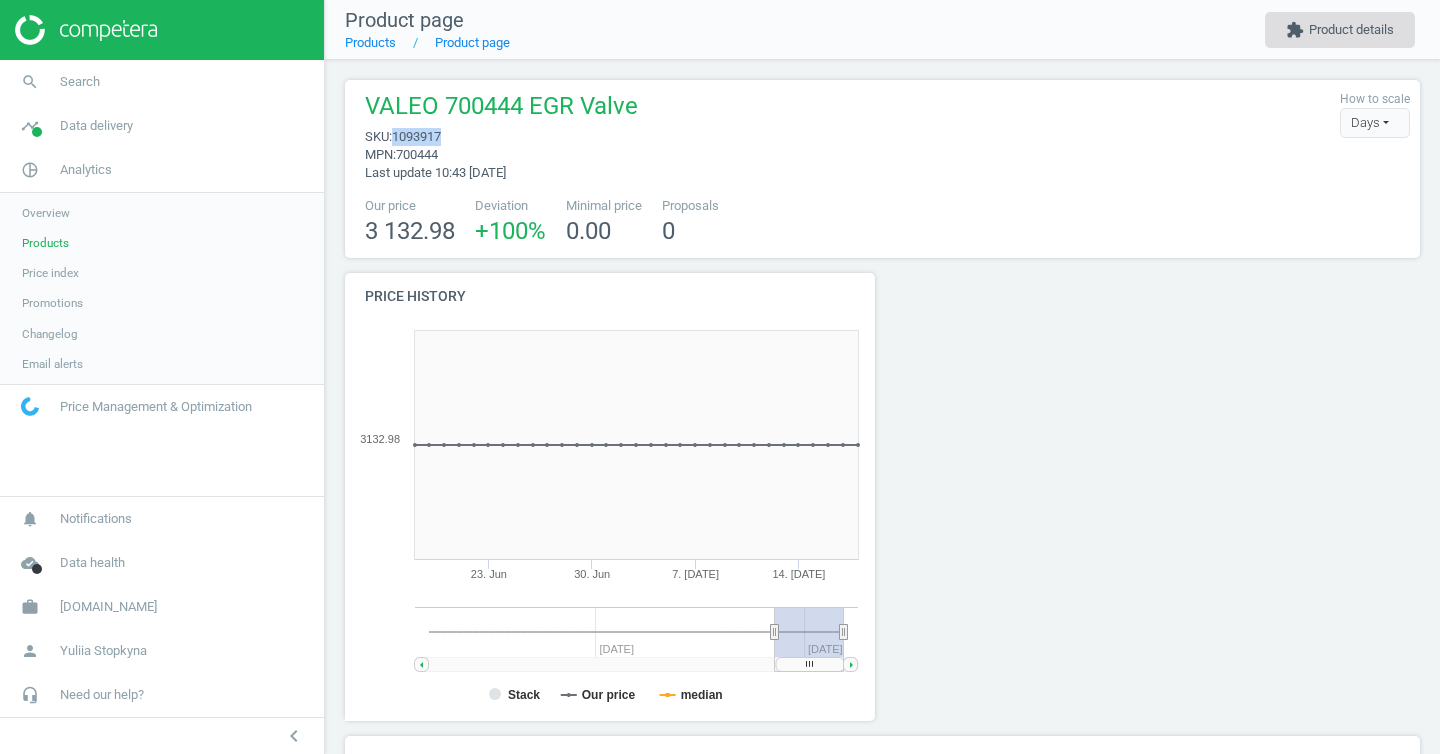 copy on "1093917" 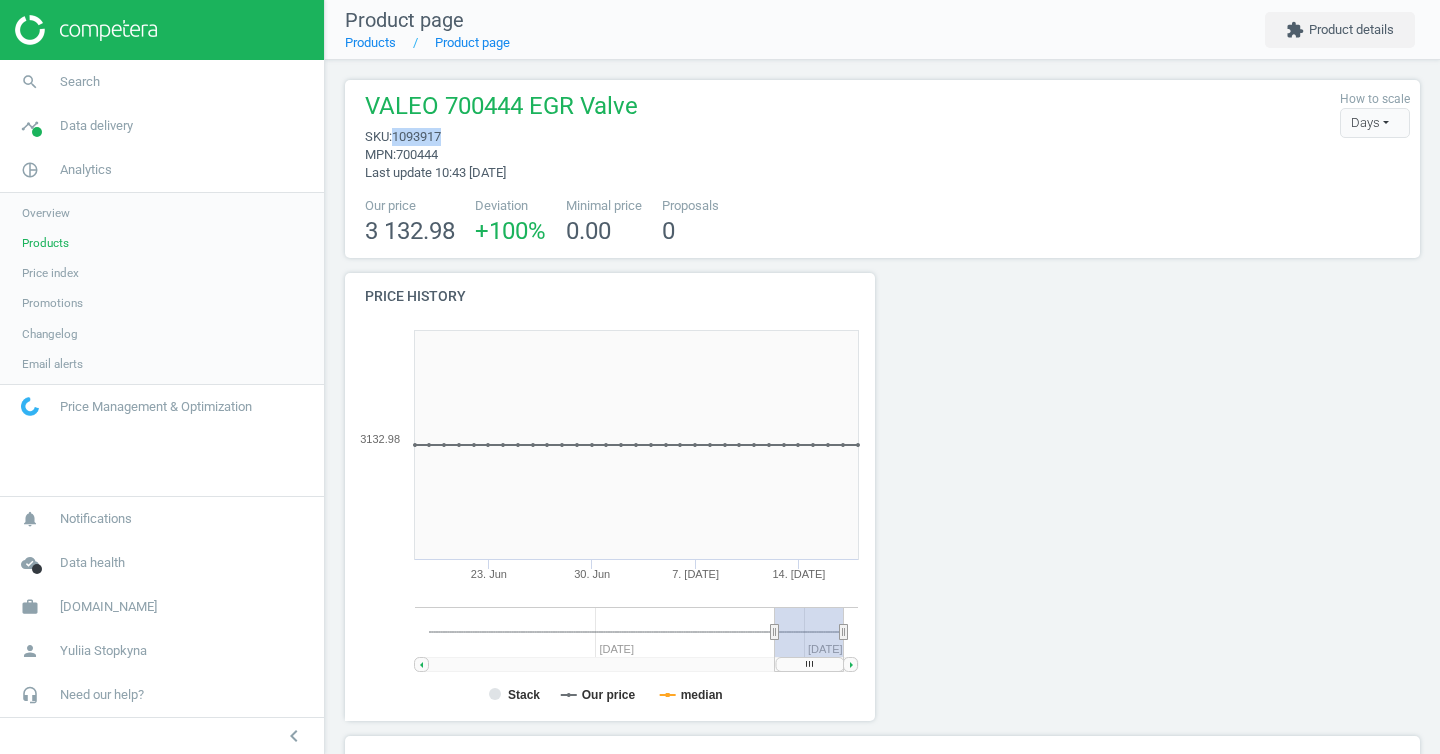 click on "Products" at bounding box center (45, 243) 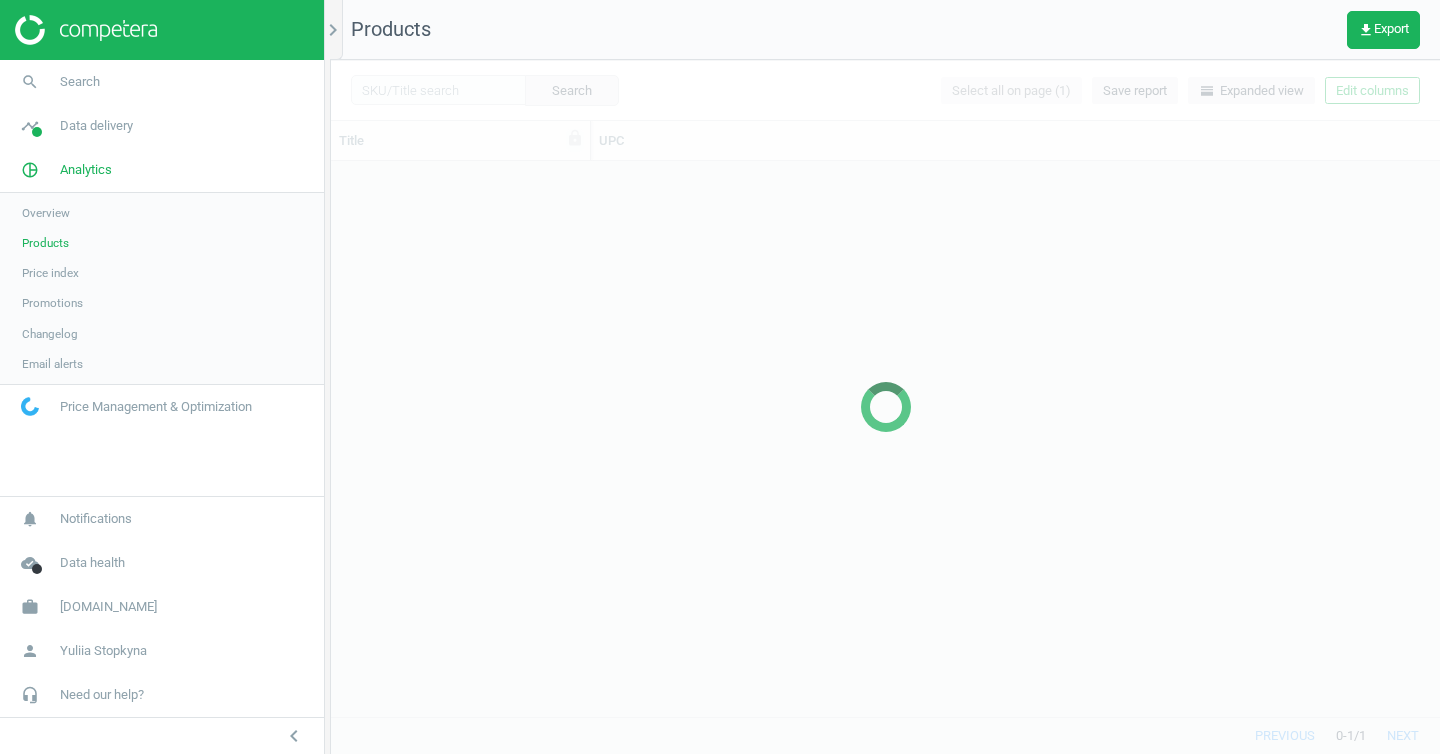 scroll, scrollTop: 16, scrollLeft: 16, axis: both 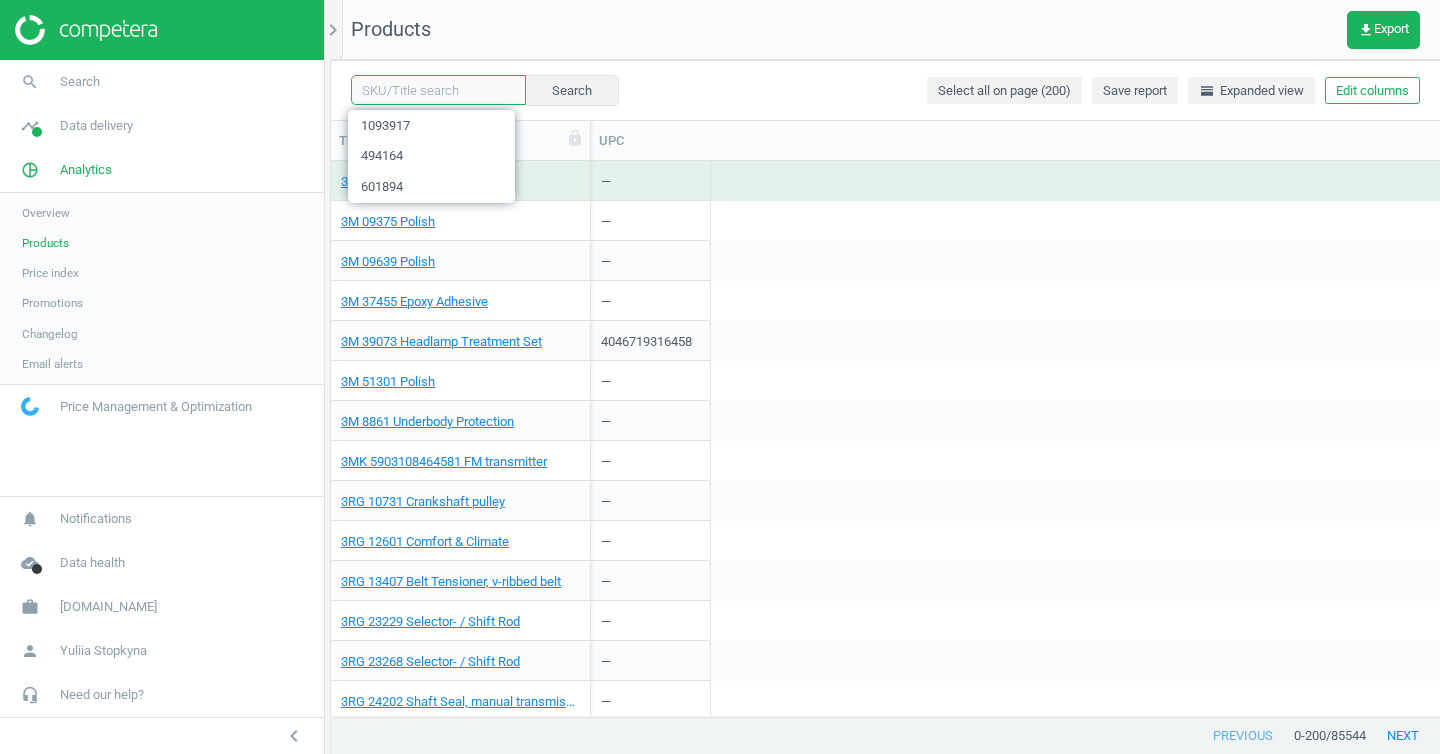 click at bounding box center [438, 90] 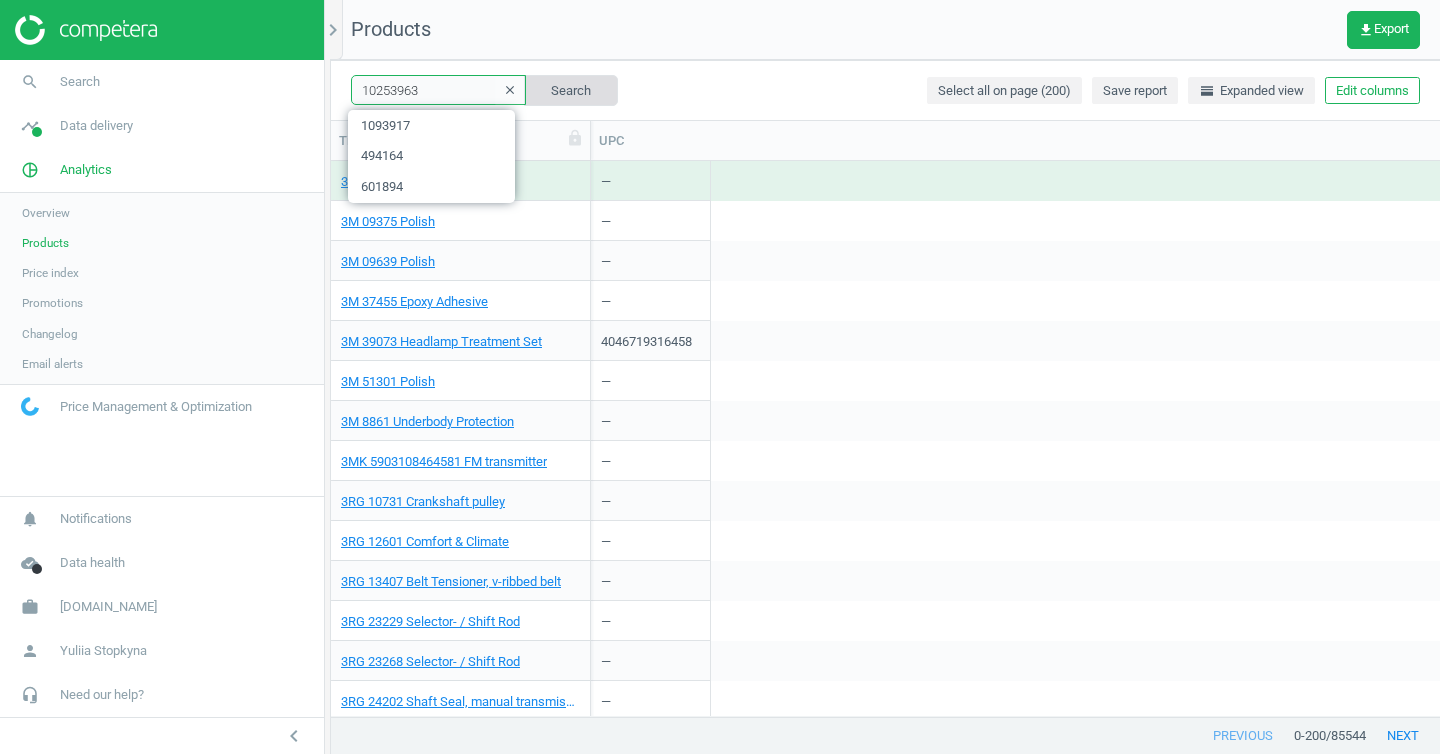 type on "10253963" 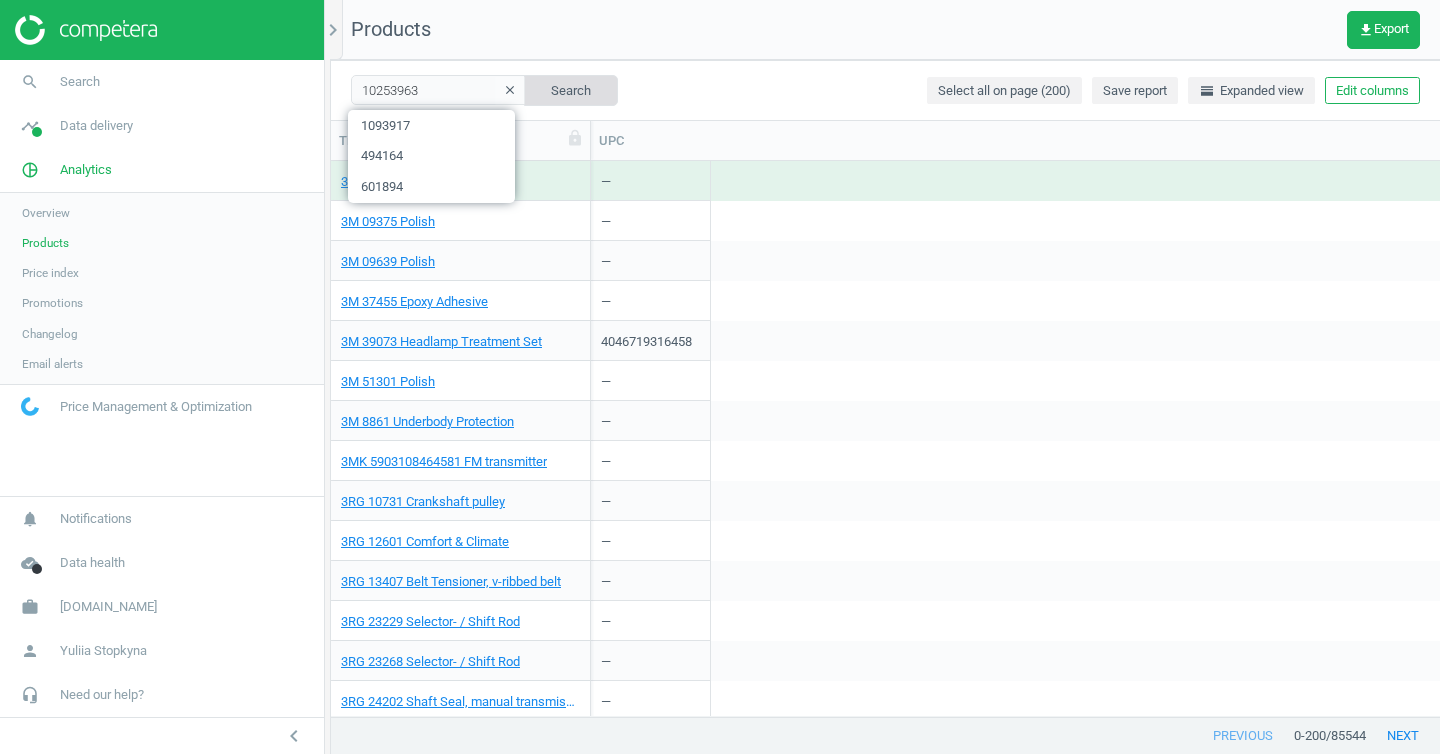 click on "Search" at bounding box center (571, 90) 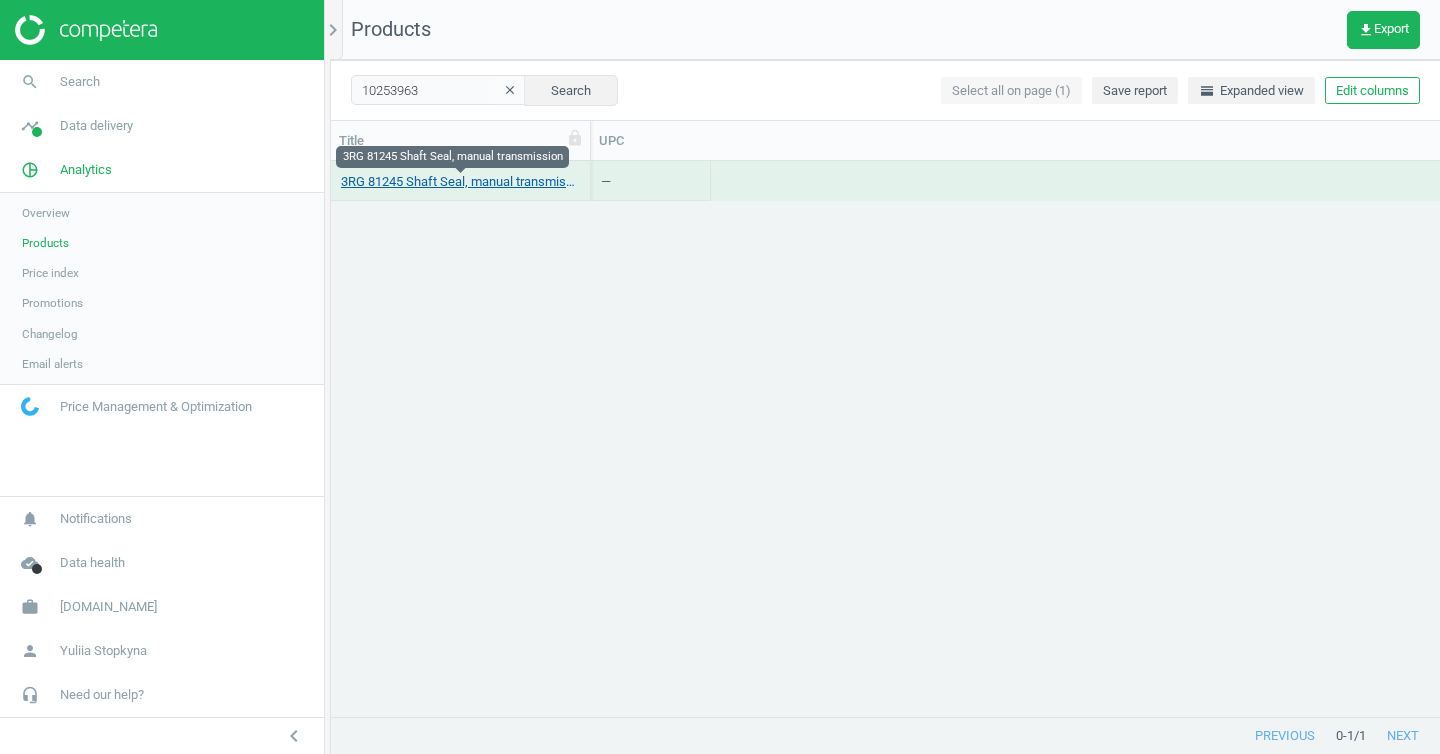 click on "3RG 81245 Shaft Seal, manual transmission" at bounding box center [460, 182] 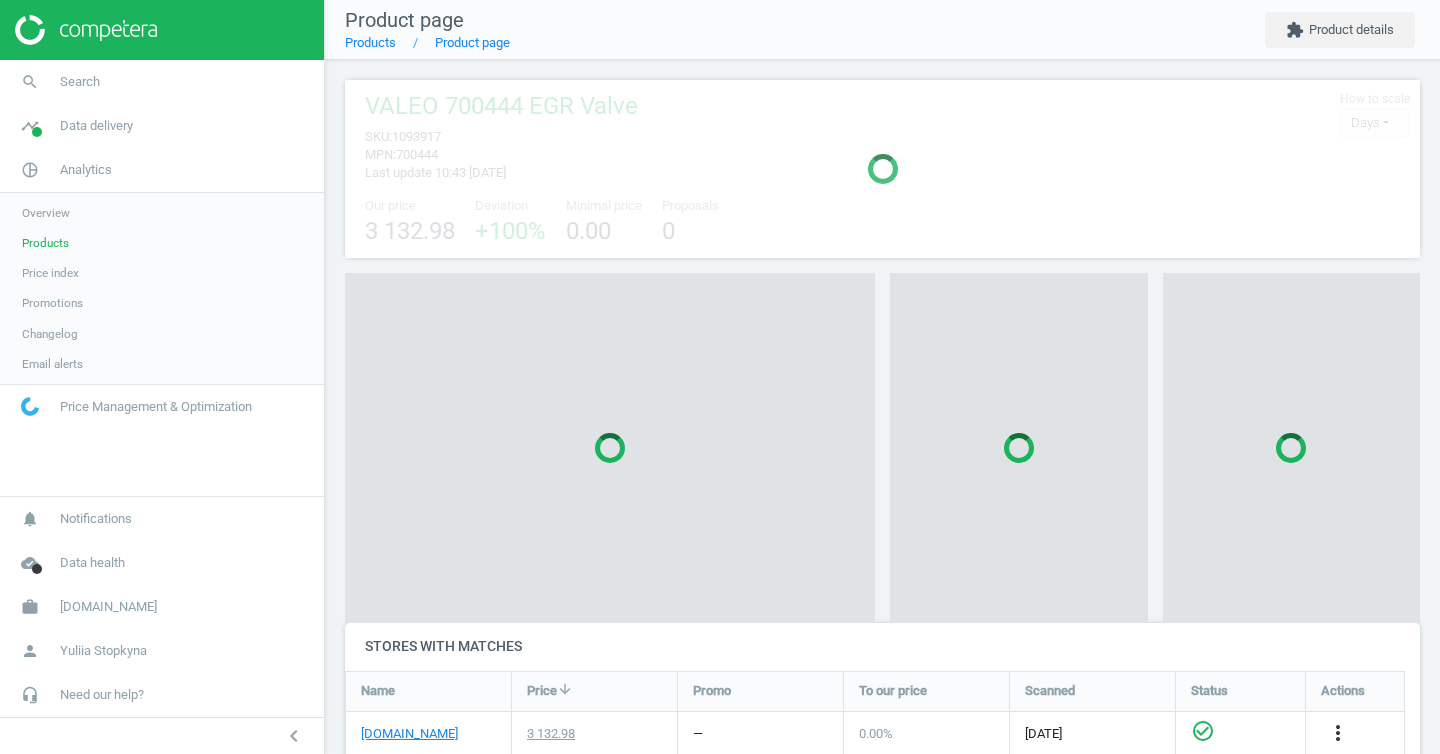 scroll, scrollTop: 10, scrollLeft: 10, axis: both 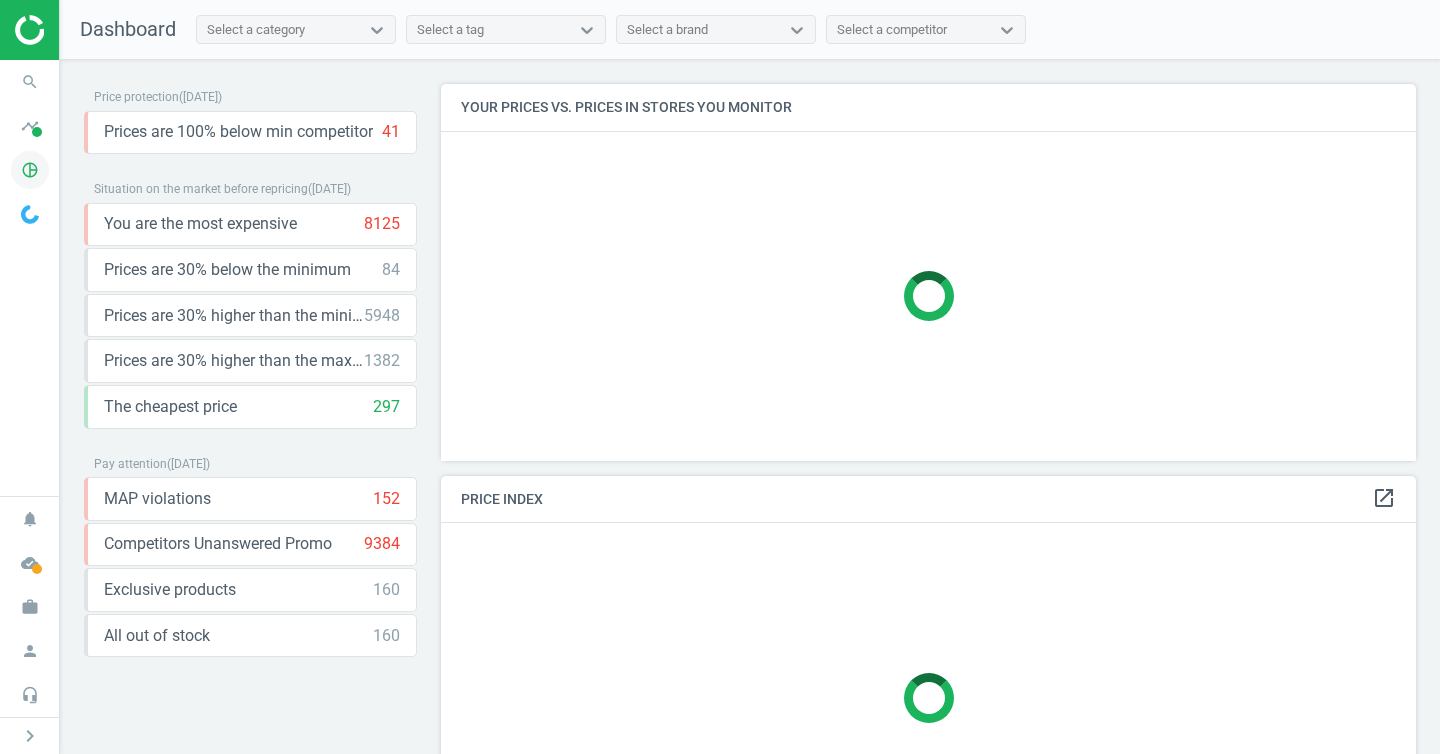 click on "pie_chart_outlined" at bounding box center (30, 170) 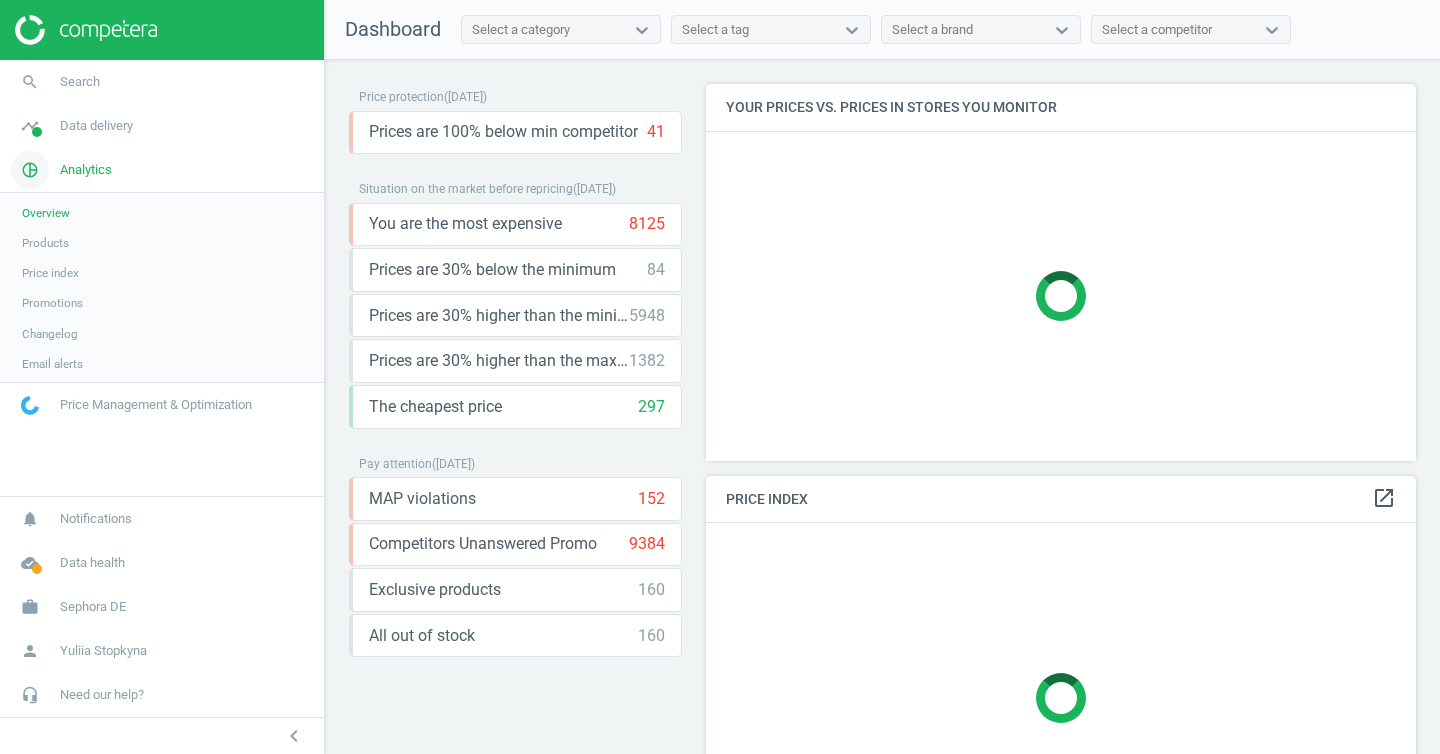 scroll, scrollTop: 408, scrollLeft: 752, axis: both 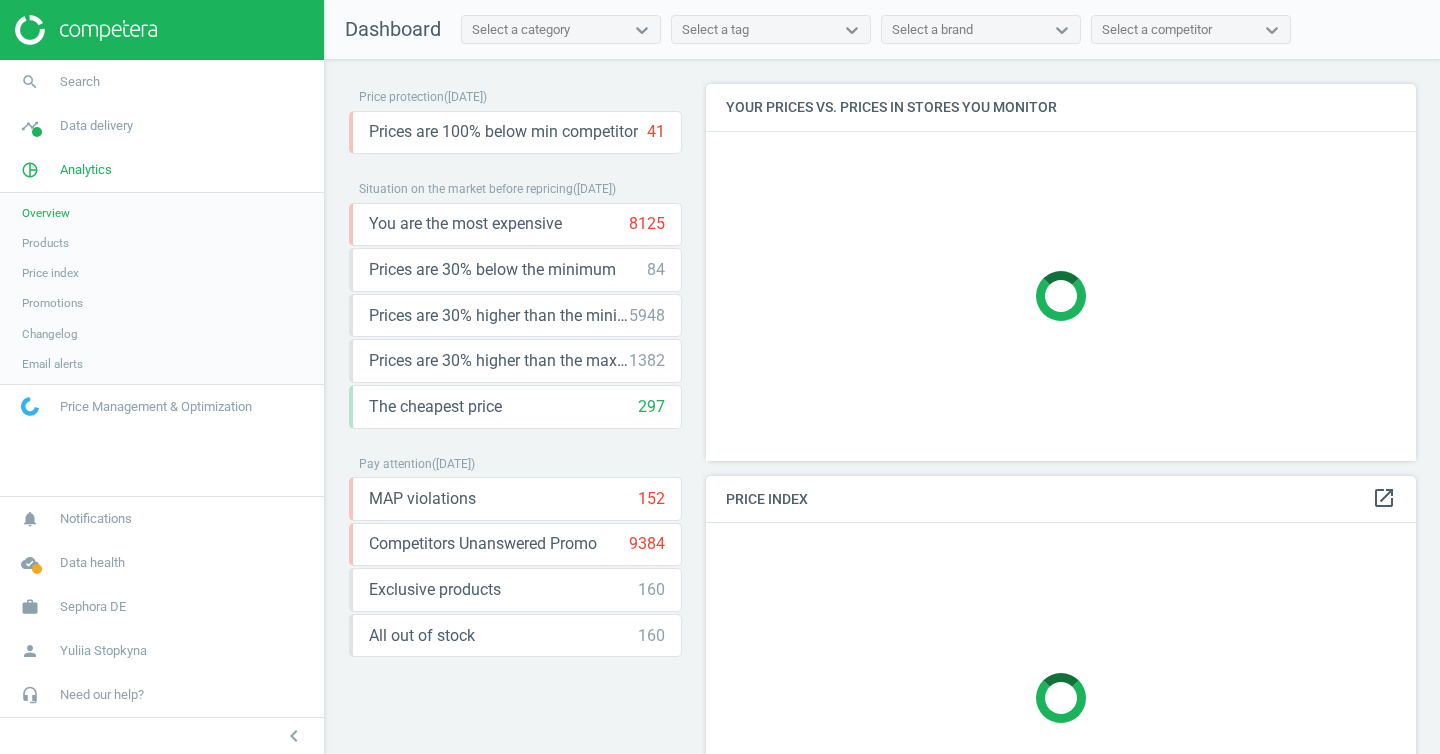 click on "Products" at bounding box center (45, 243) 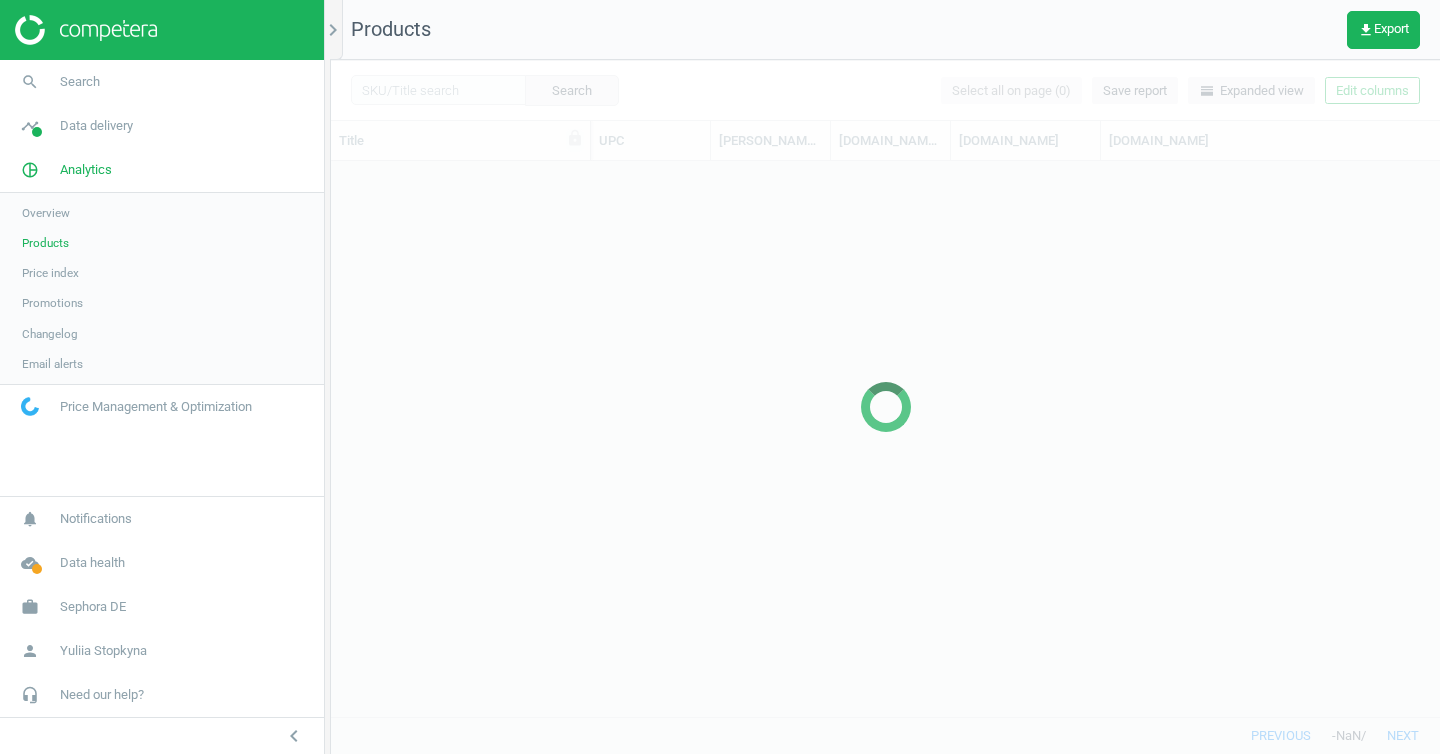 scroll, scrollTop: 16, scrollLeft: 16, axis: both 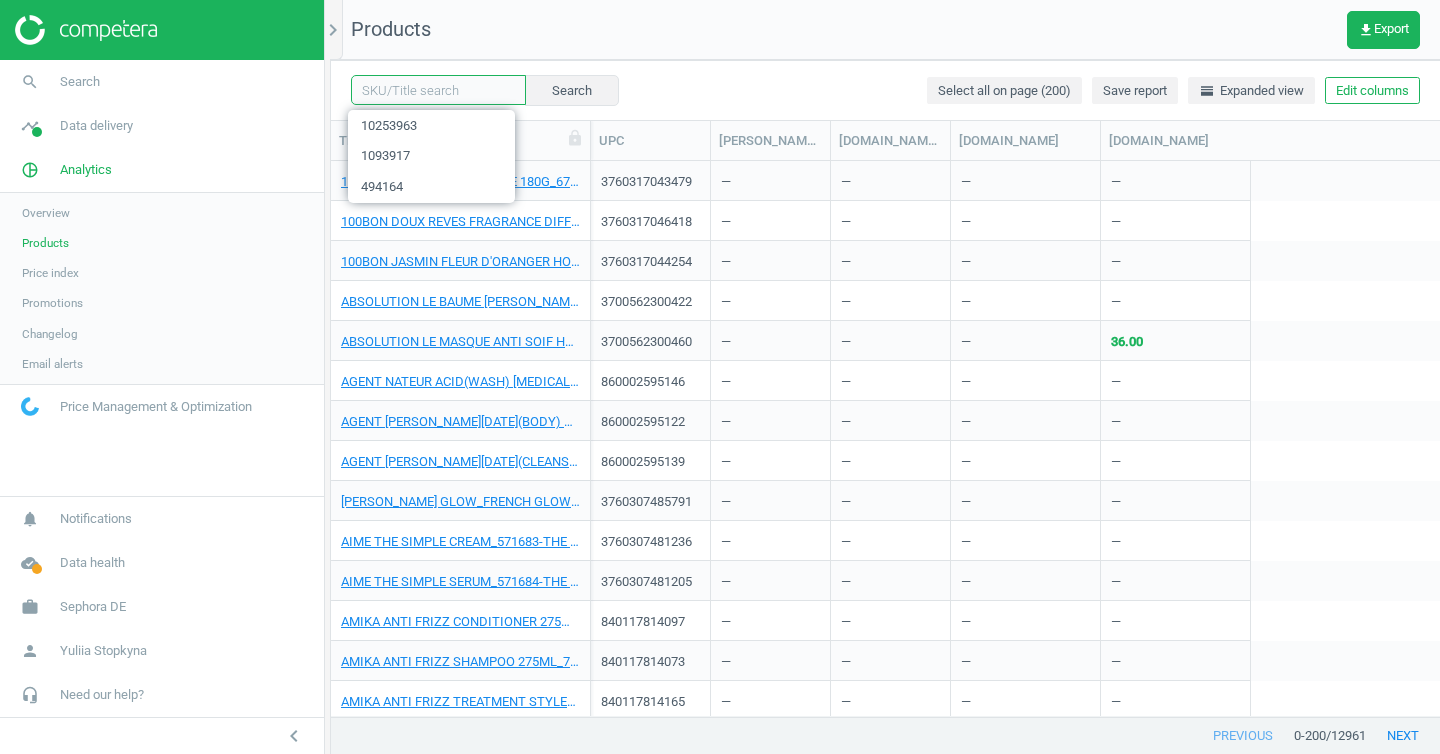 click at bounding box center [438, 90] 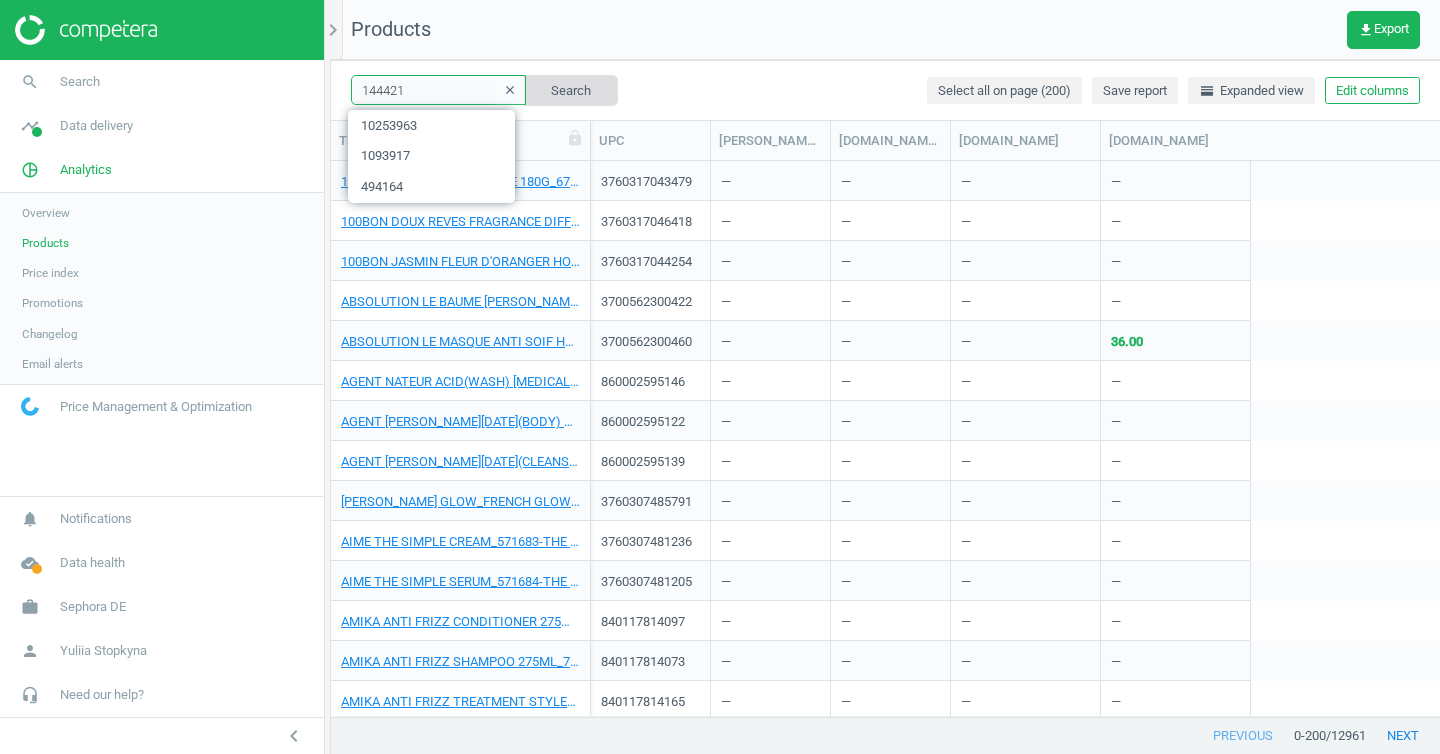 type on "144421" 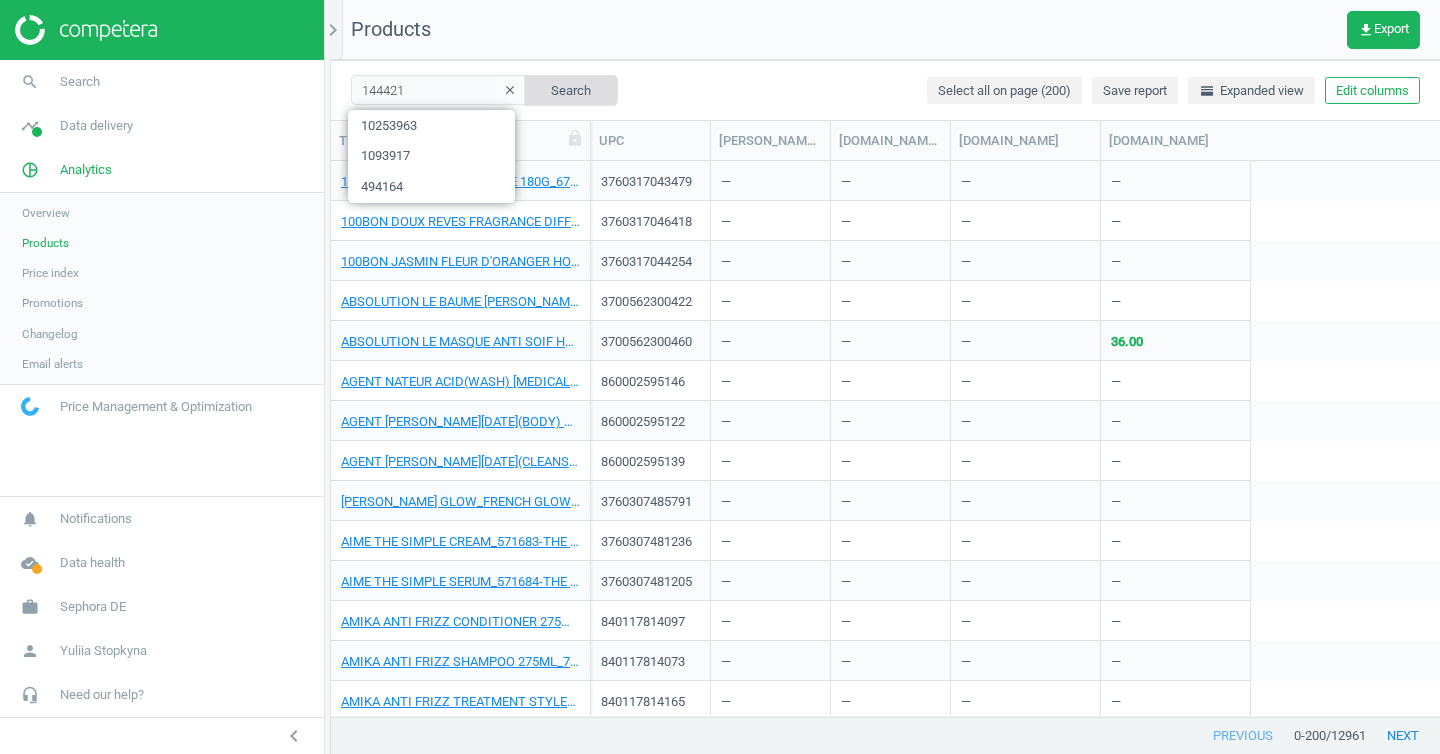click on "Search" at bounding box center [571, 90] 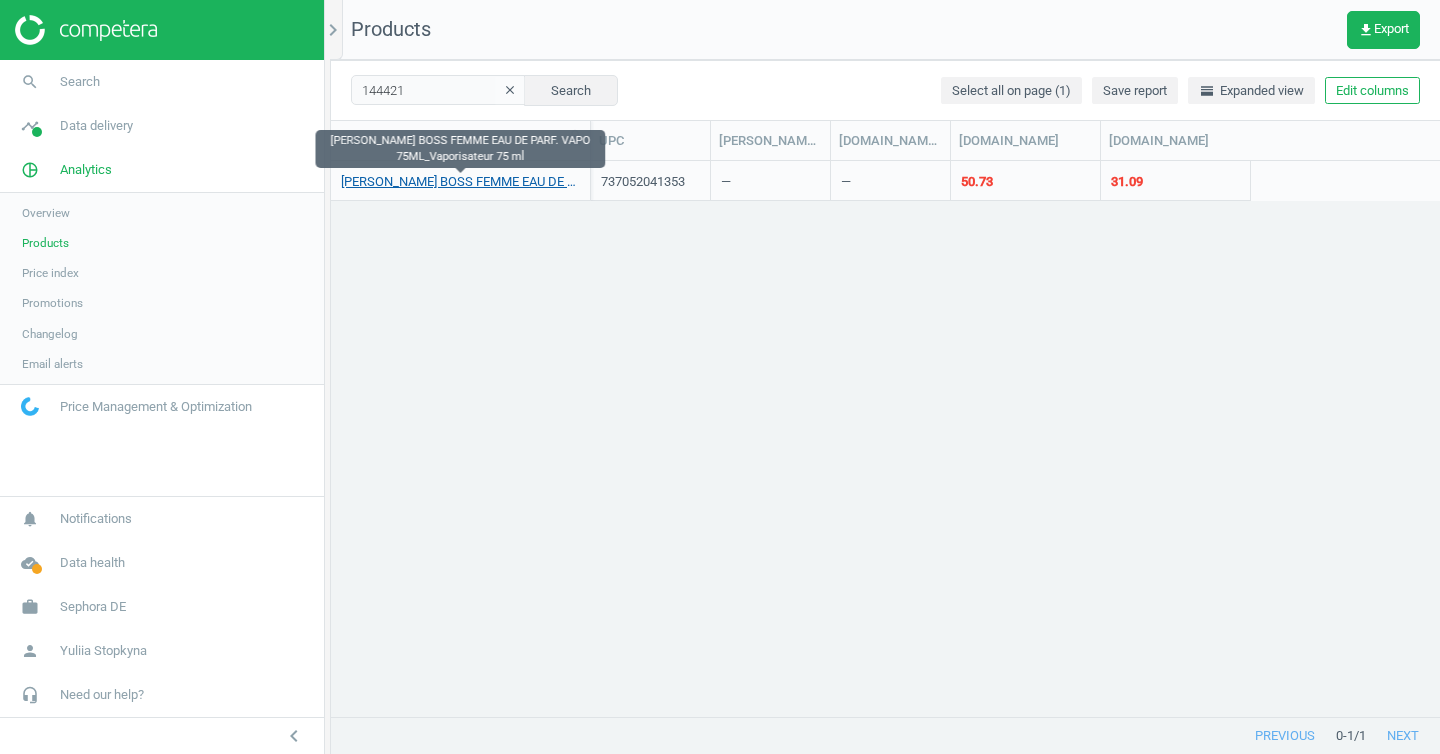 click on "[PERSON_NAME] BOSS FEMME   EAU DE PARF. VAPO 75ML_Vaporisateur 75 ml" at bounding box center [460, 182] 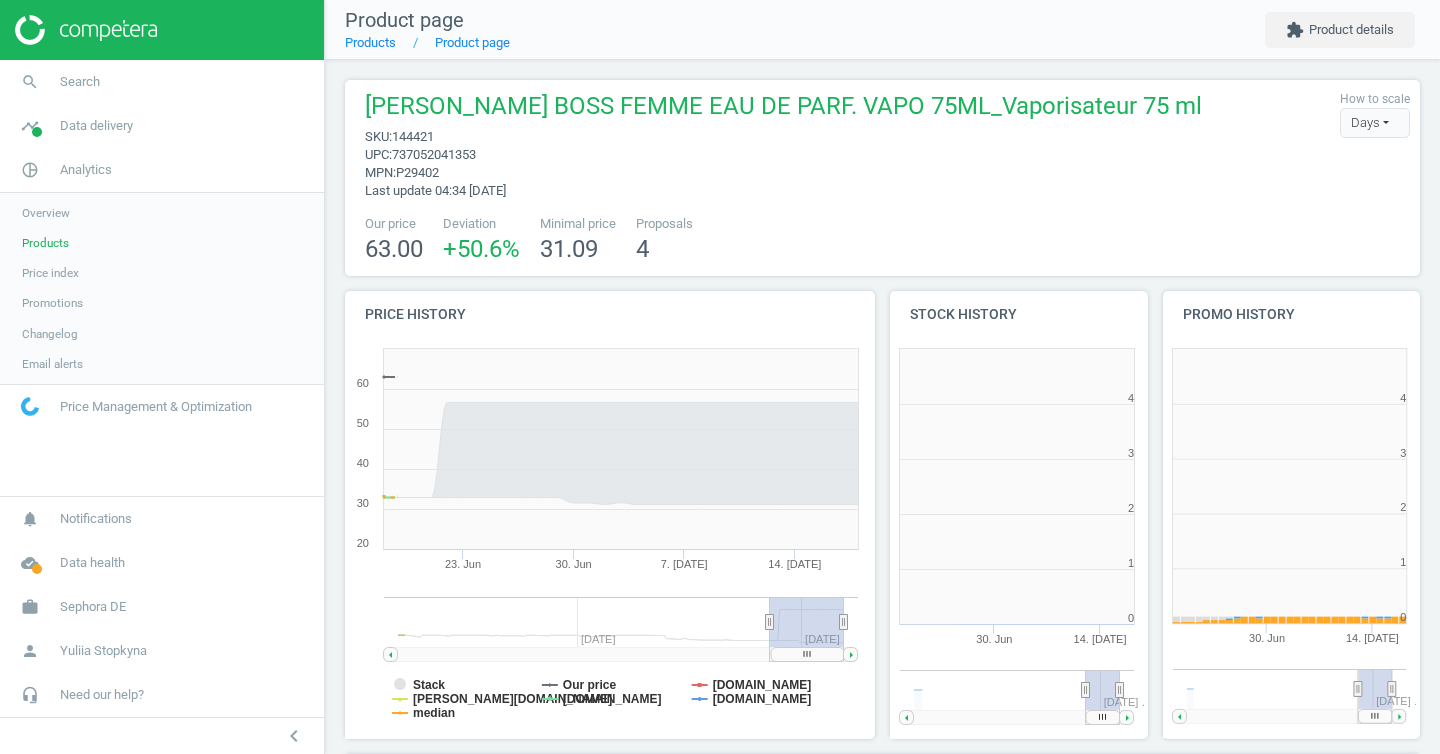scroll, scrollTop: 10, scrollLeft: 10, axis: both 